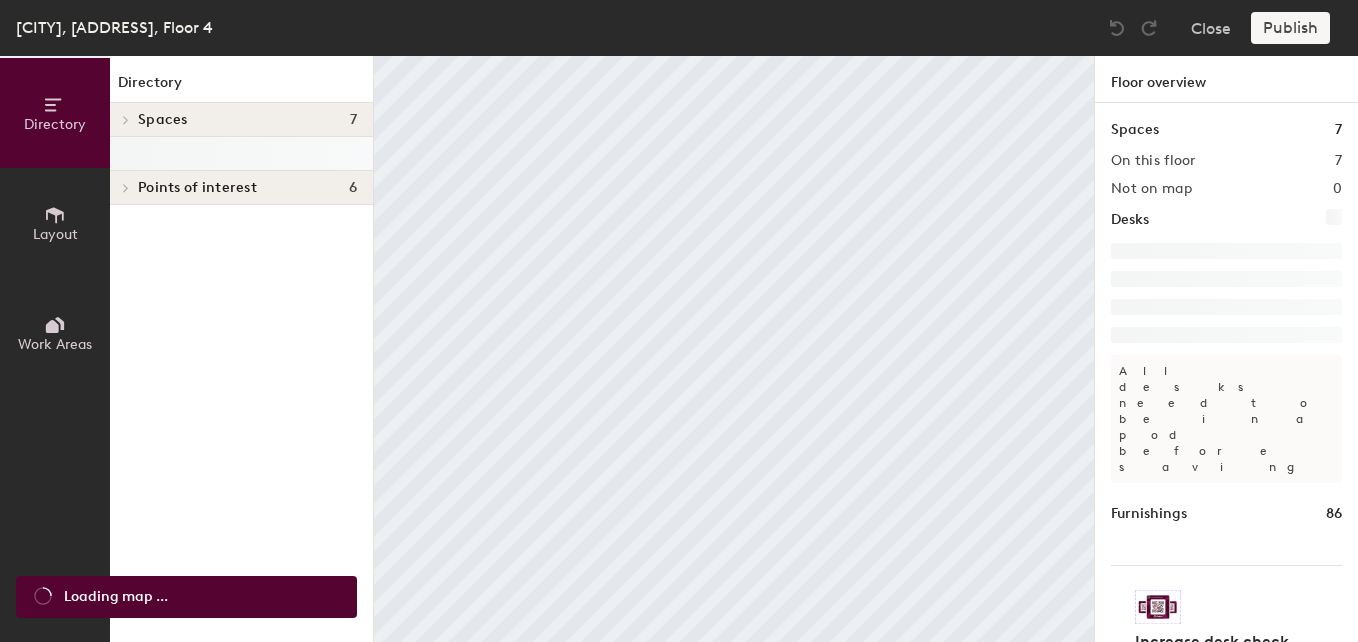 scroll, scrollTop: 0, scrollLeft: 0, axis: both 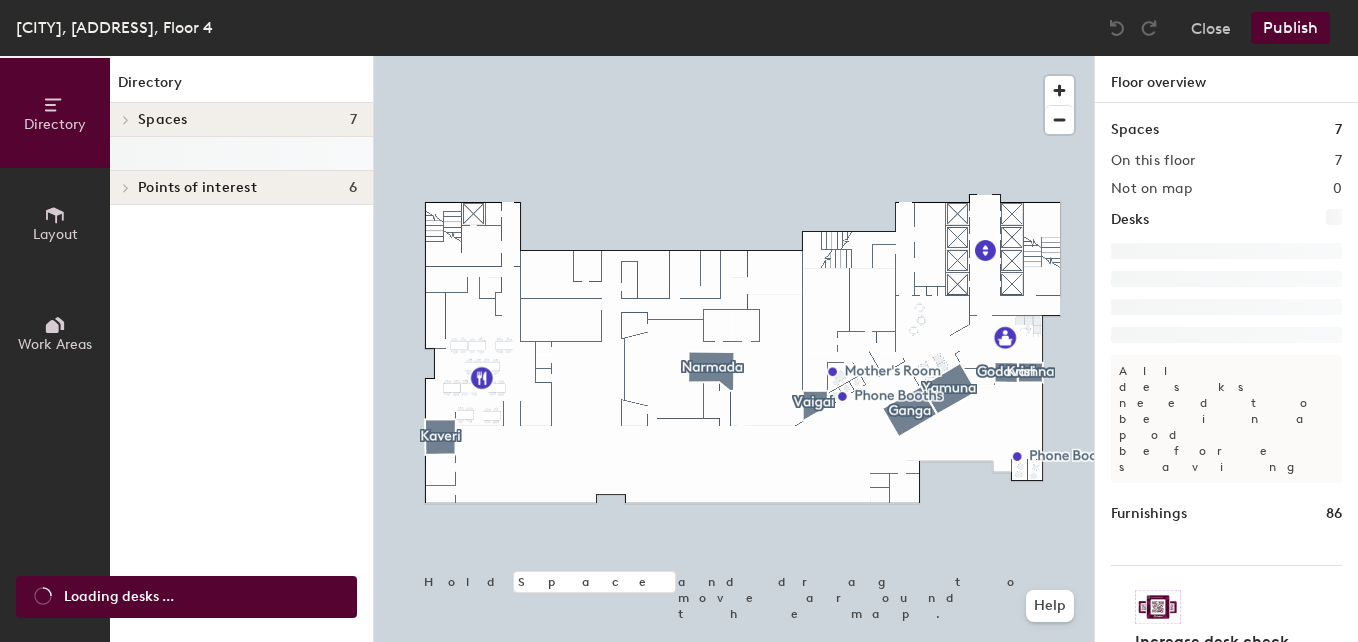 click on "Points of interest" 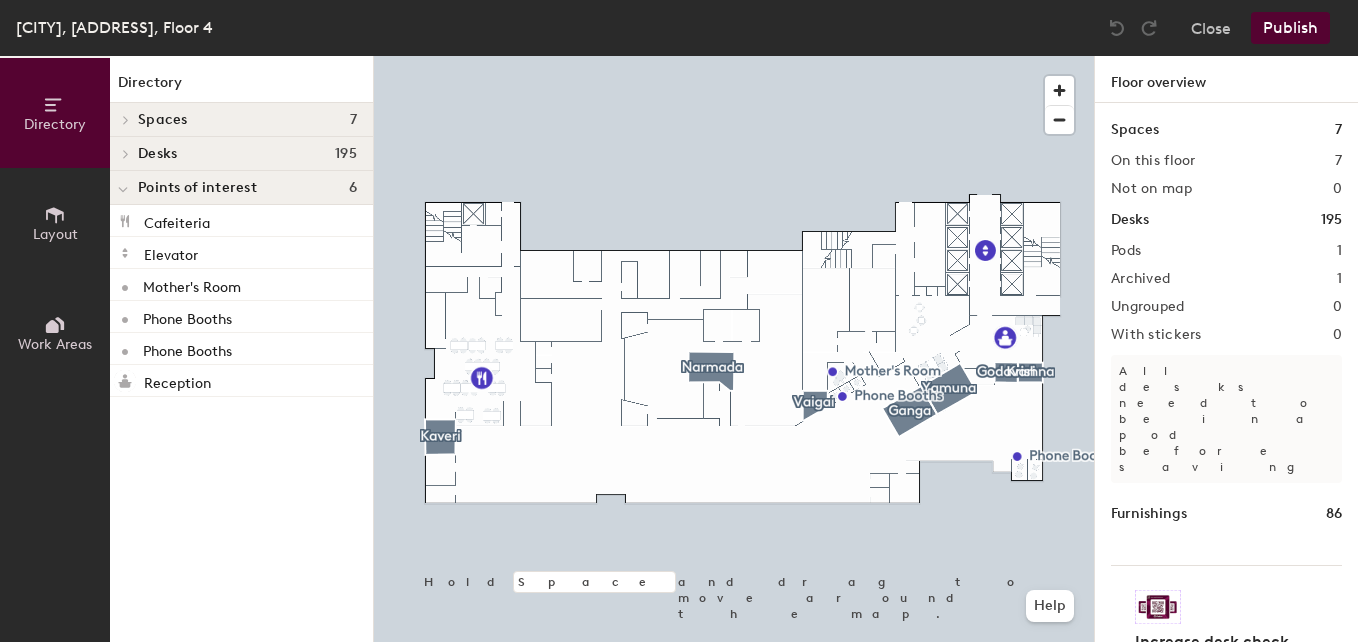 click on "Spaces 7" 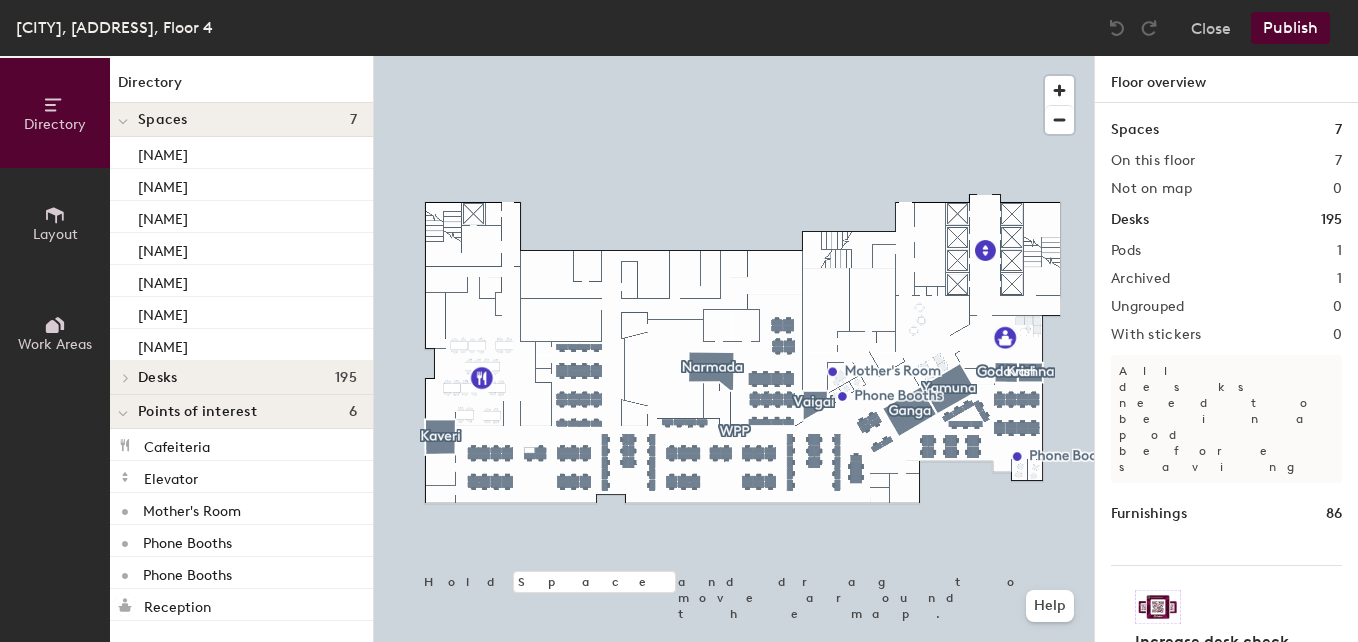 click on "Spaces" 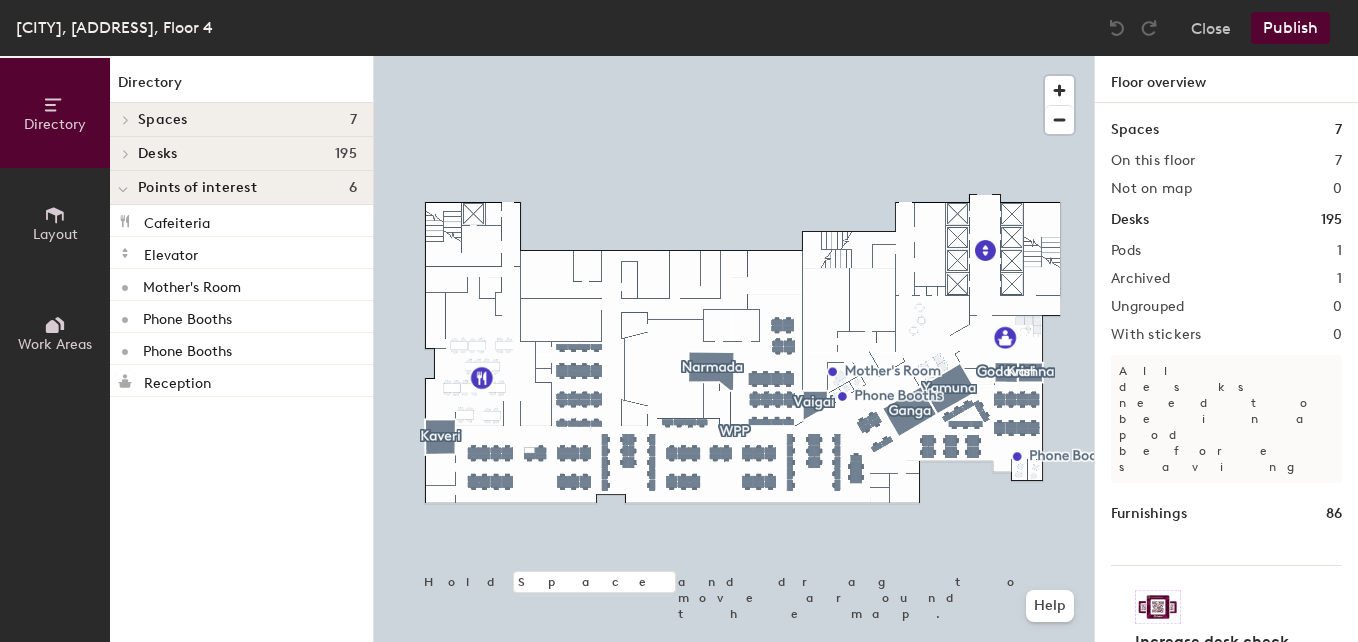 click on "Desks" 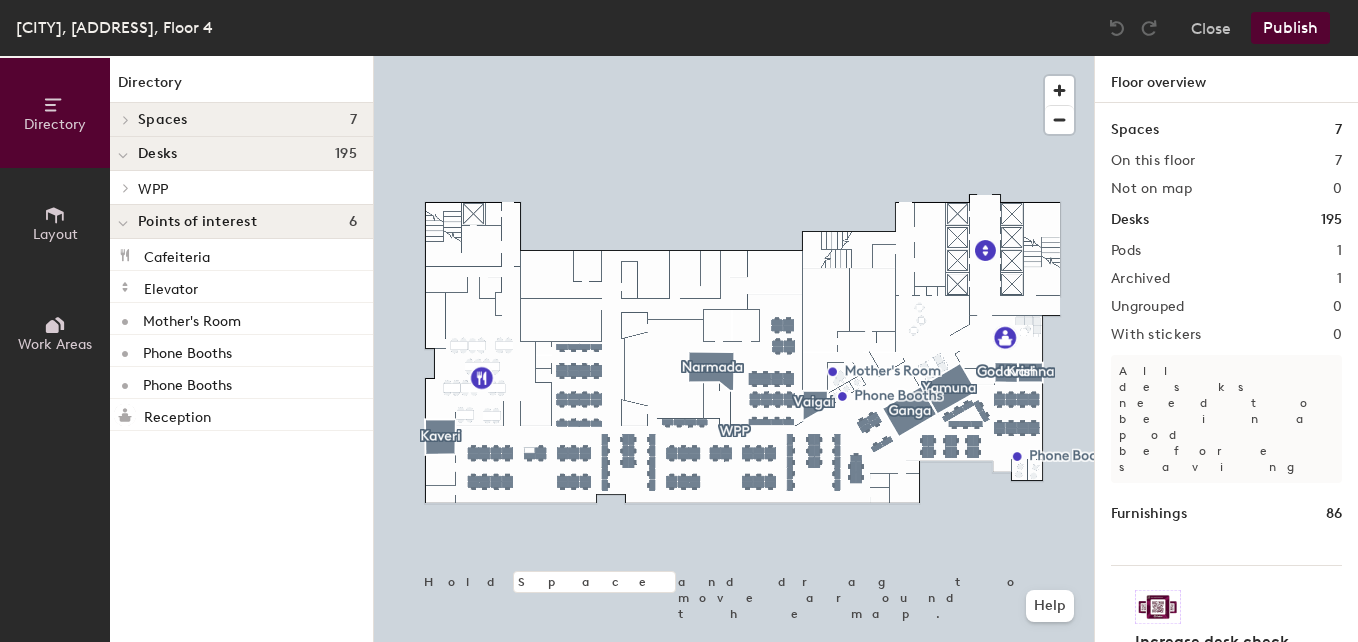 click on "WPP" 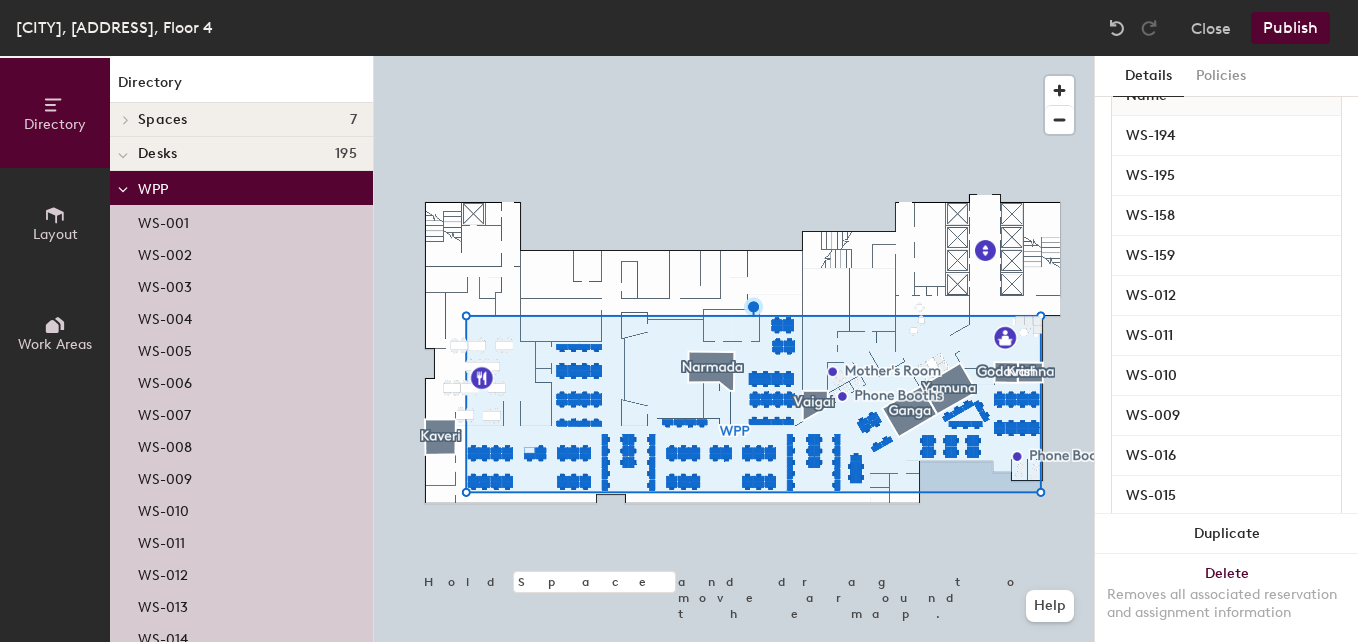 scroll, scrollTop: 0, scrollLeft: 0, axis: both 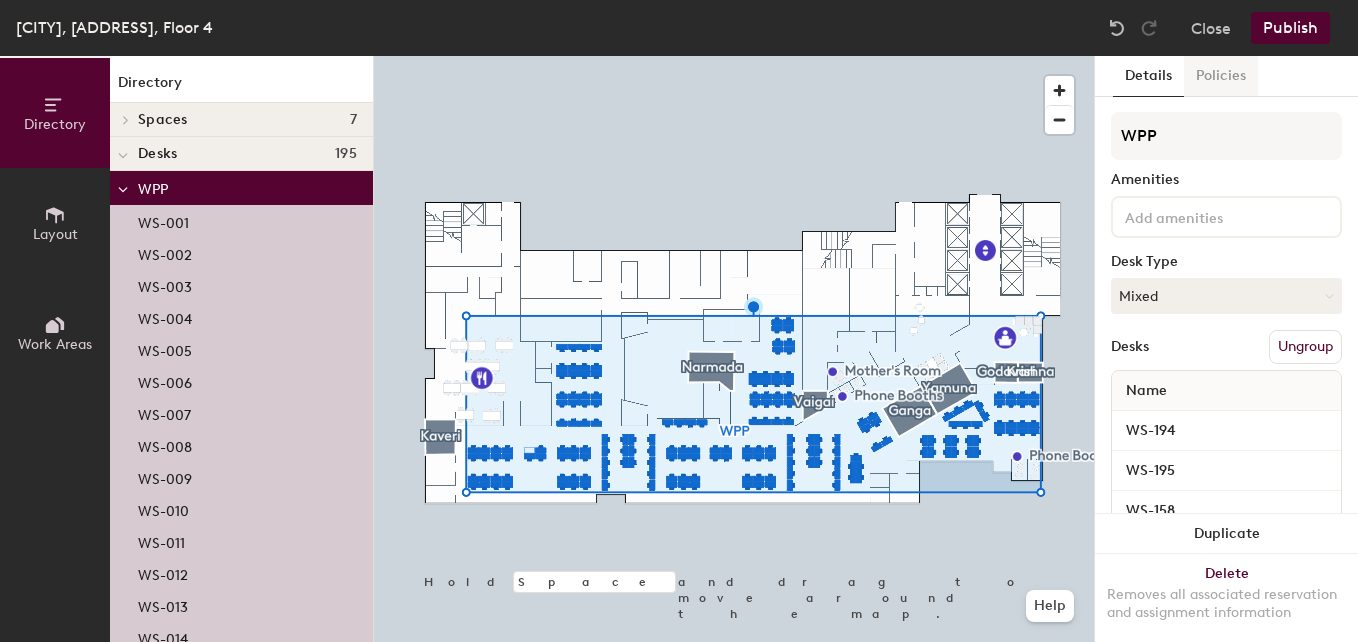 click on "Policies" 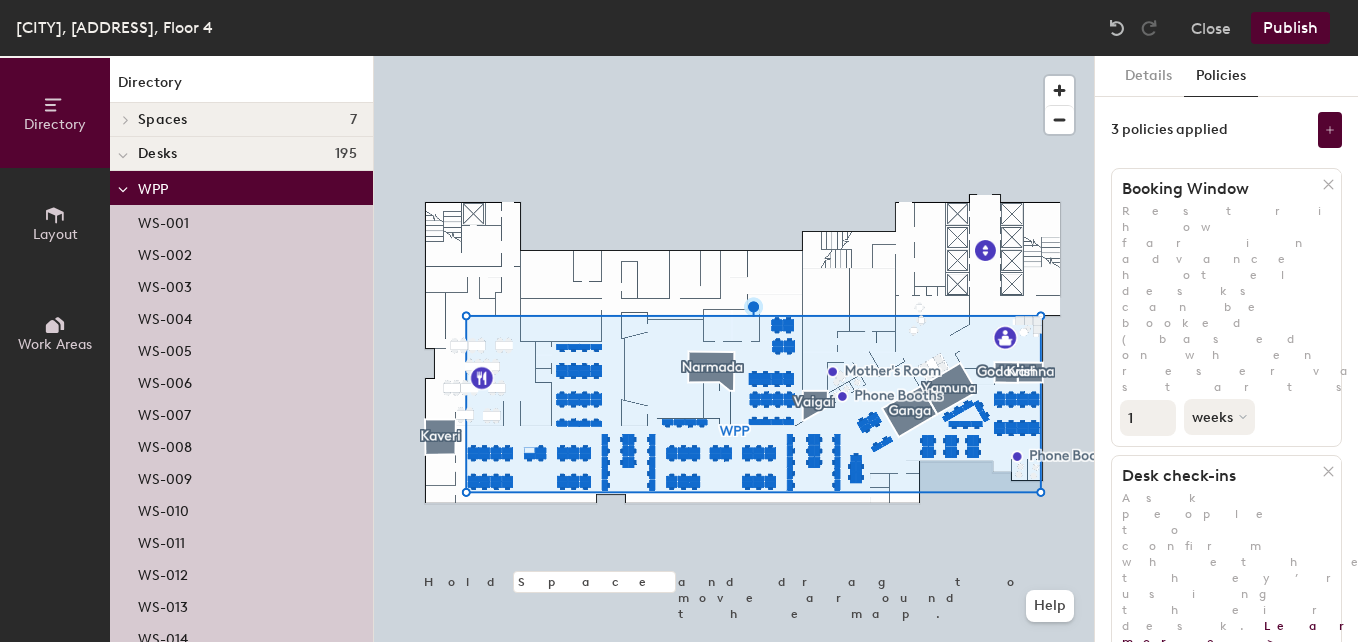 scroll, scrollTop: 121, scrollLeft: 0, axis: vertical 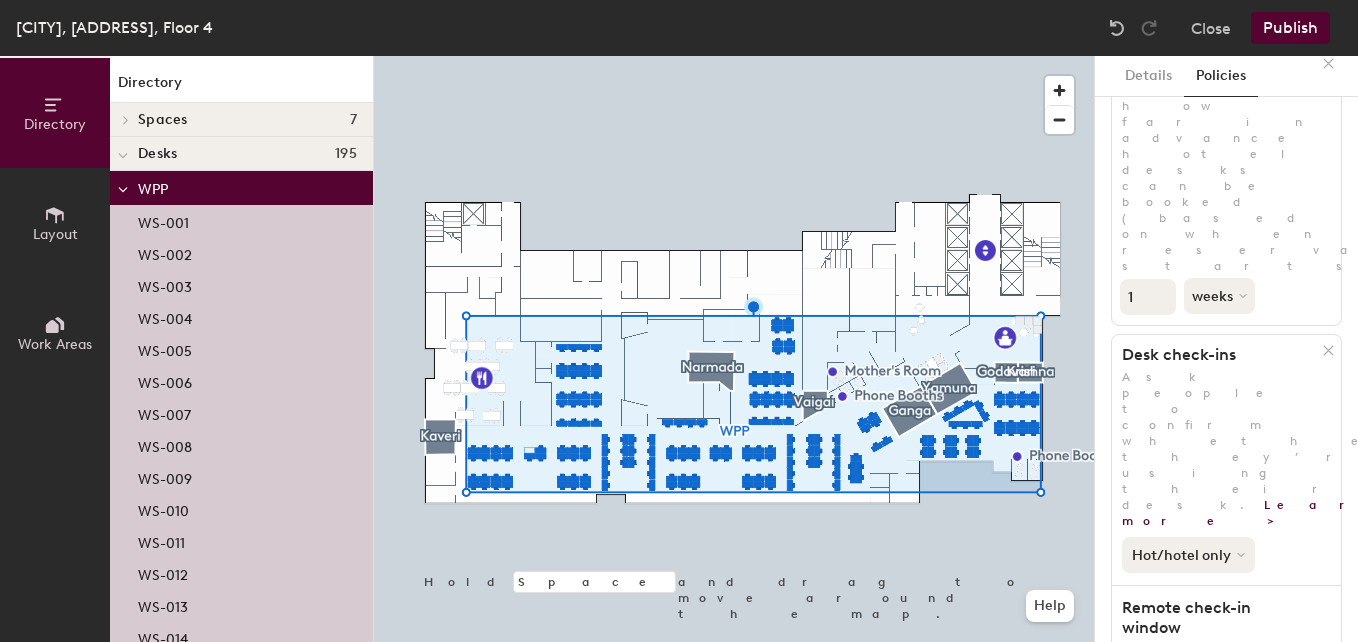 click on "Hot/hotel only" 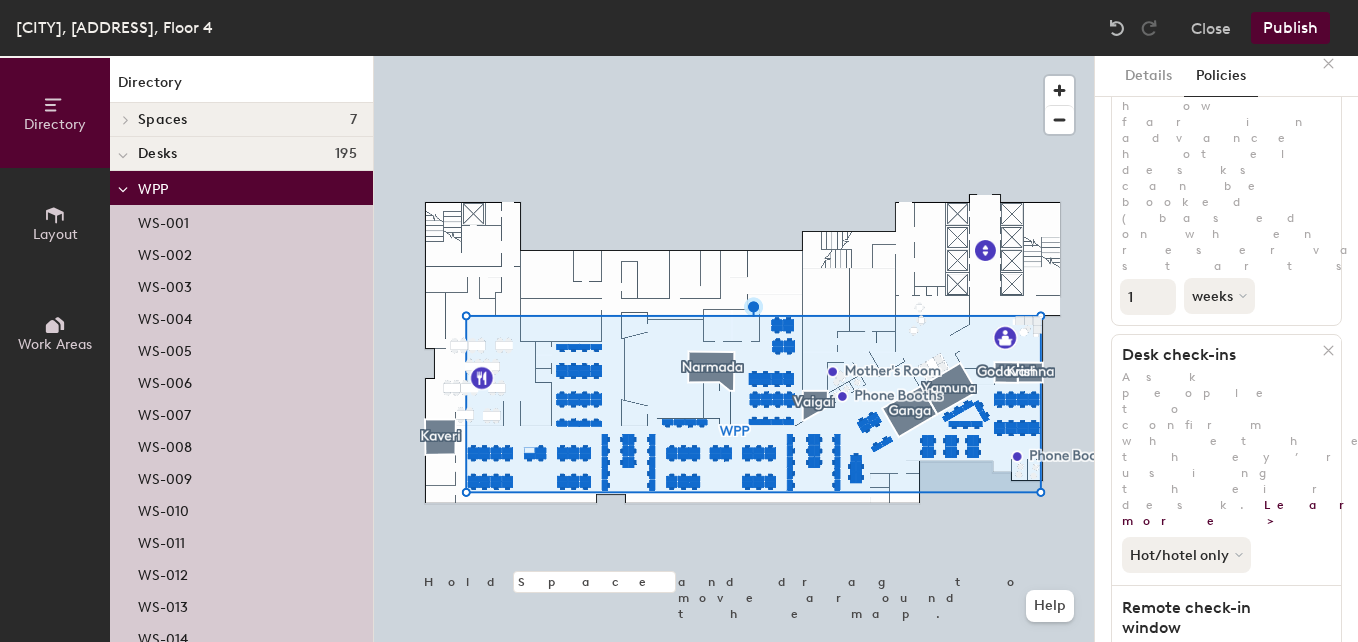 click on "Hot/hotel only" 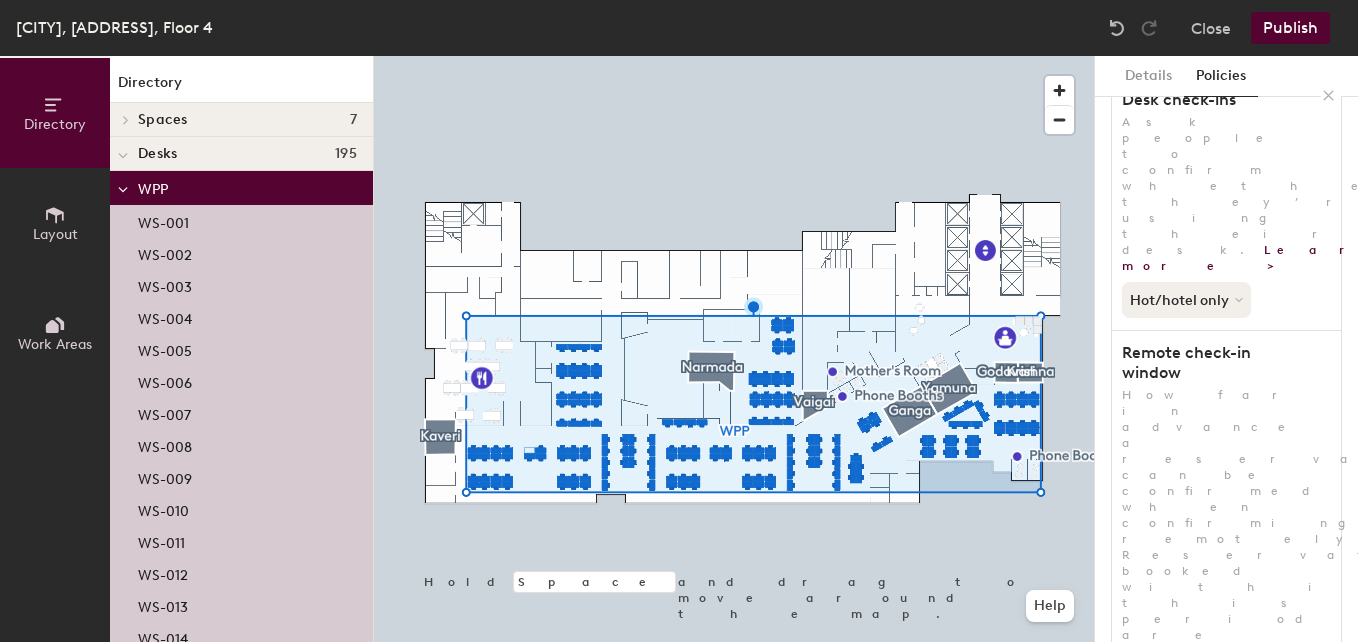 scroll, scrollTop: 0, scrollLeft: 0, axis: both 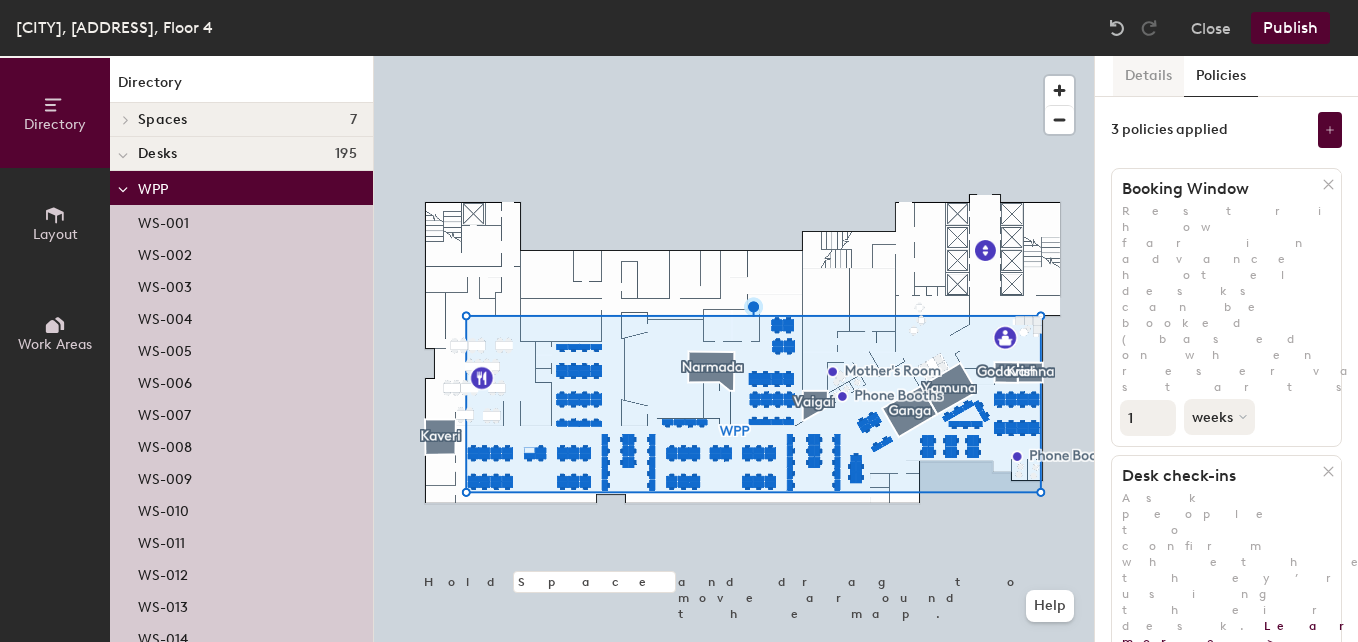 click on "Details" 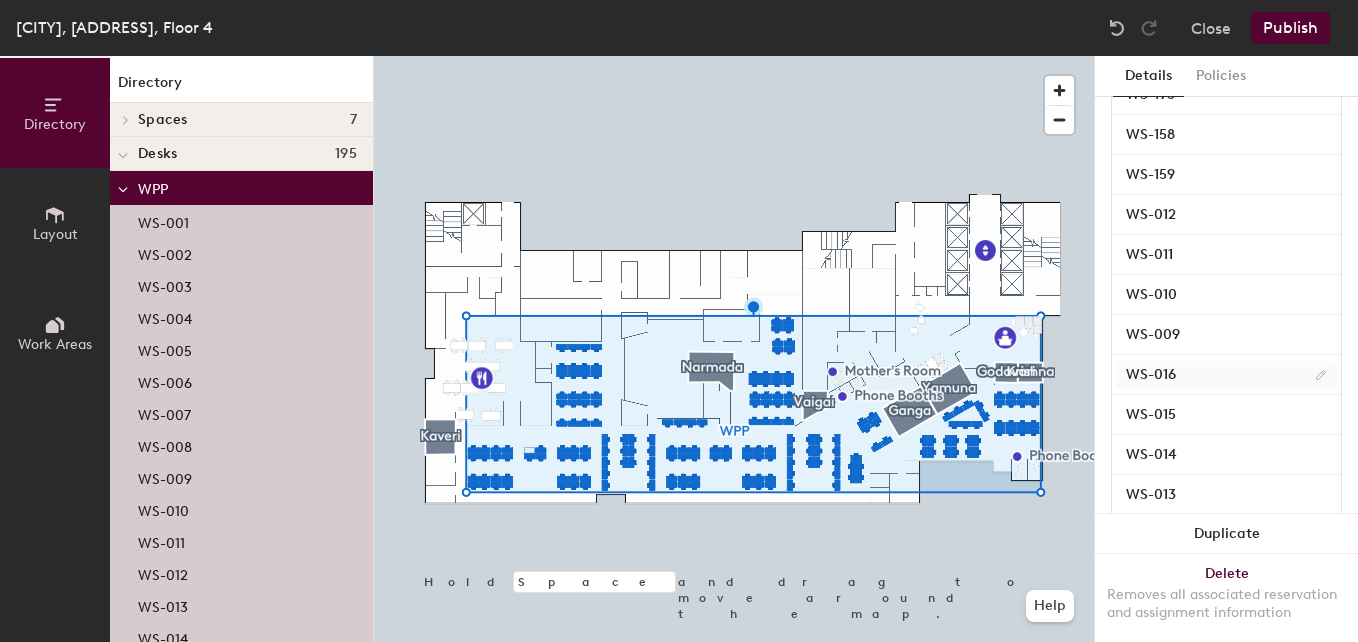 scroll, scrollTop: 0, scrollLeft: 0, axis: both 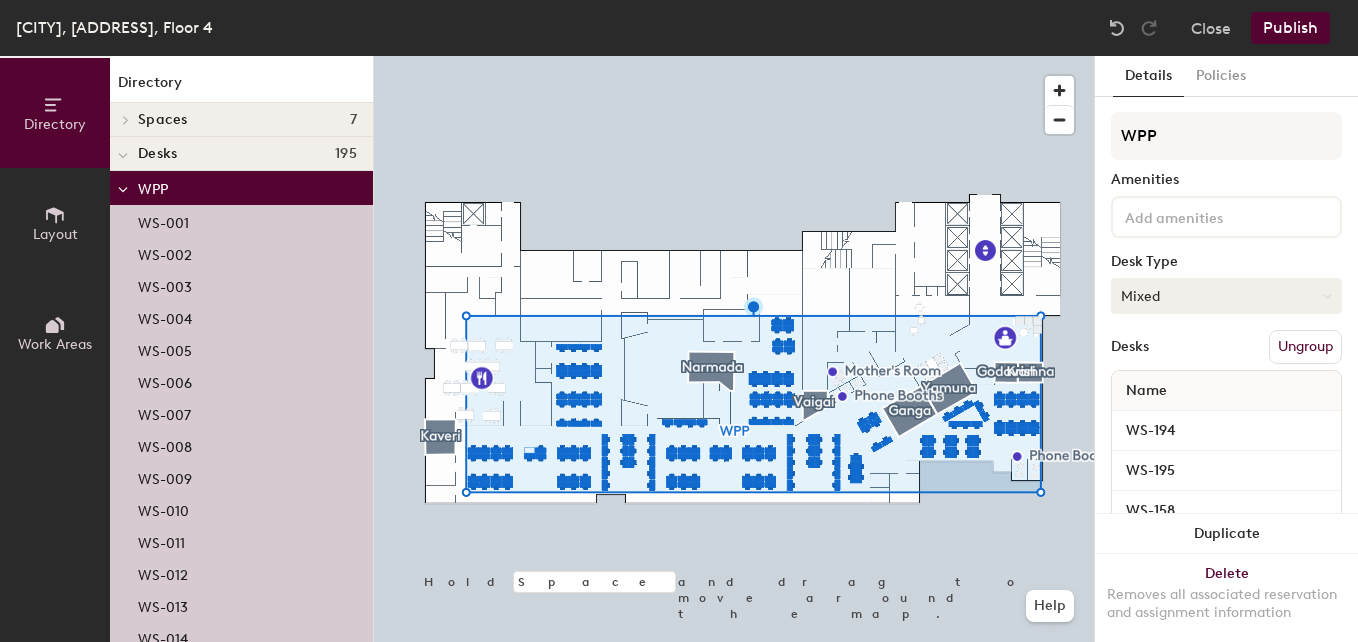 click on "Mixed" 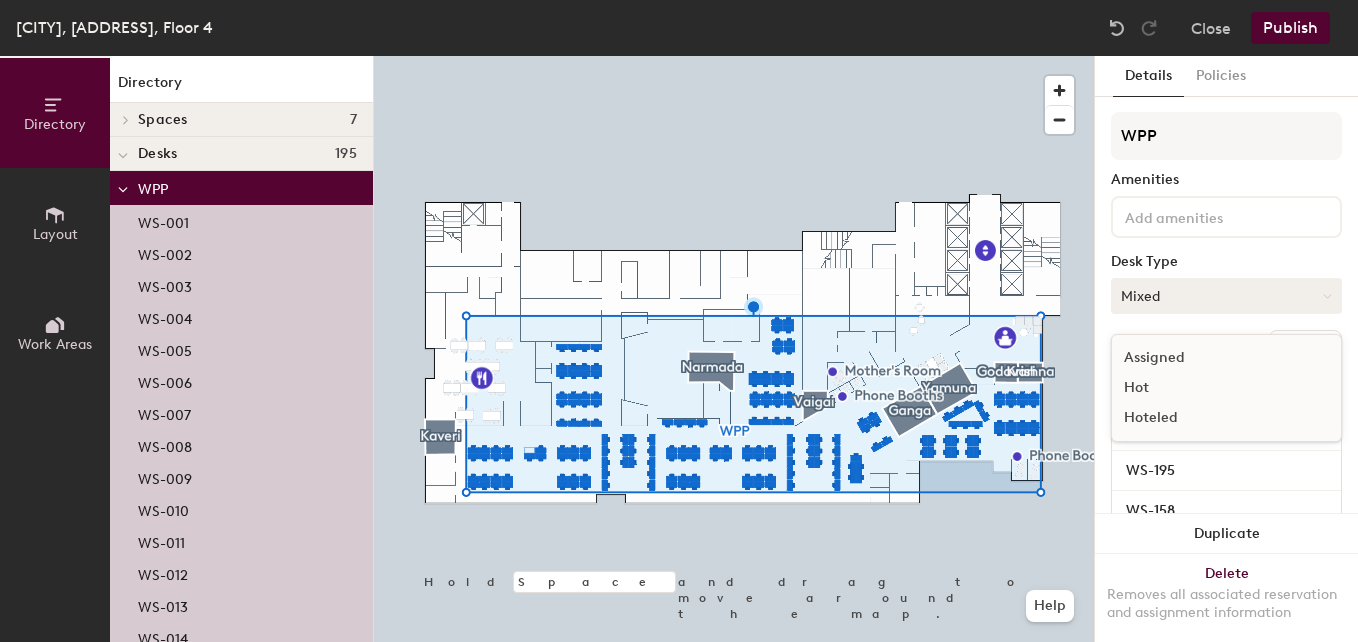 click on "Mixed" 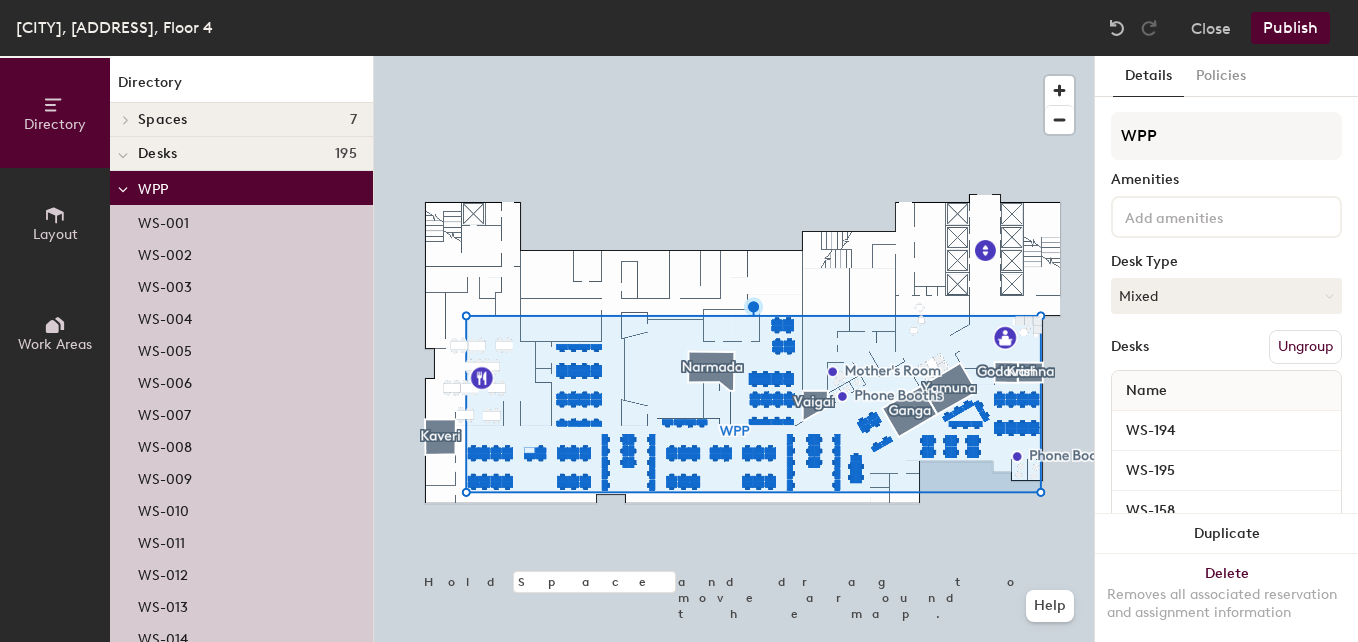 click 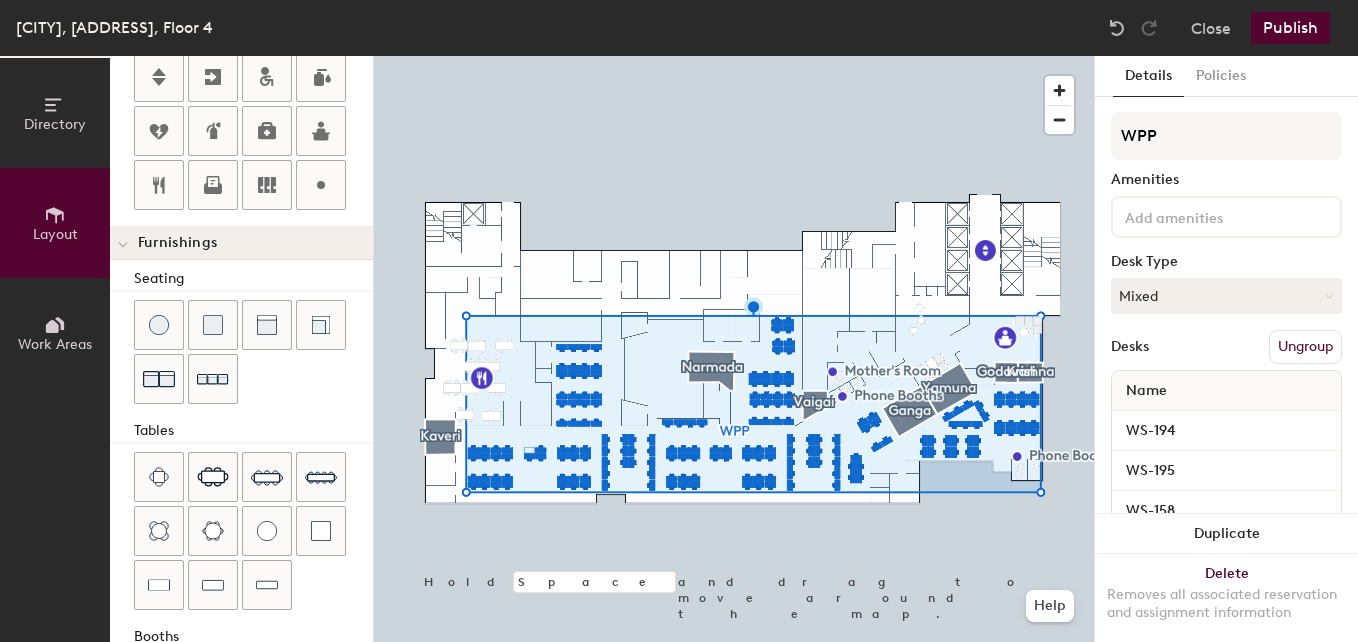 scroll, scrollTop: 524, scrollLeft: 0, axis: vertical 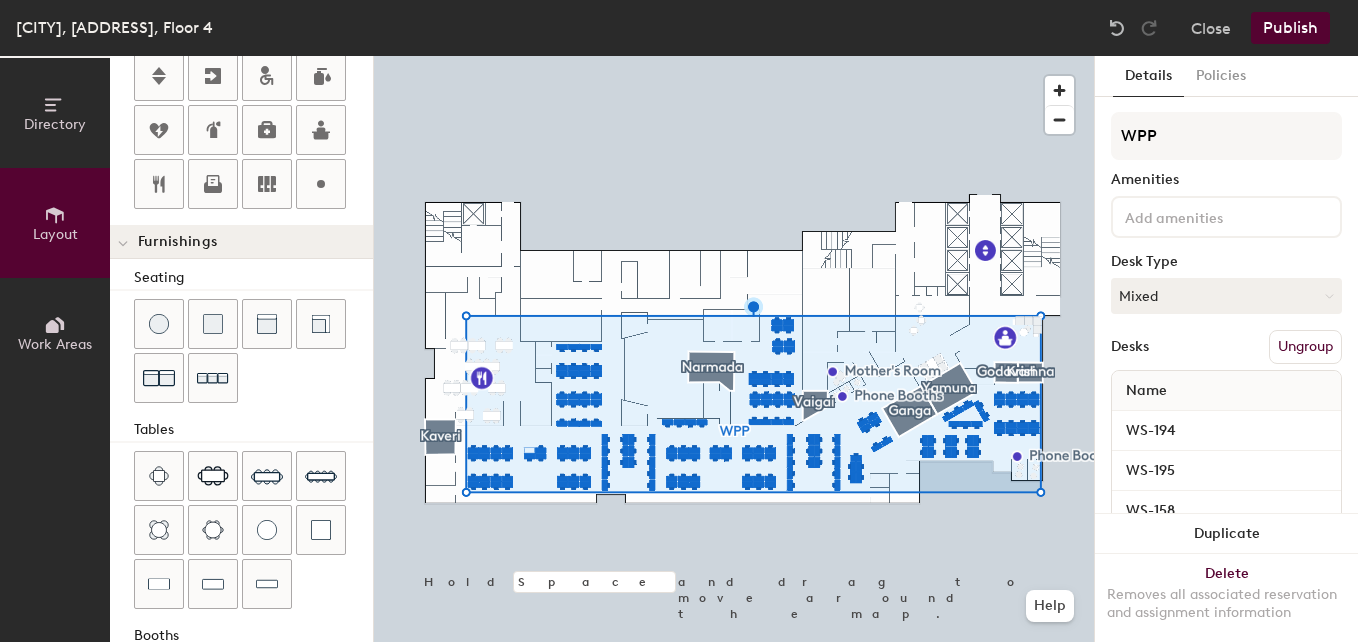 click on "Directory" 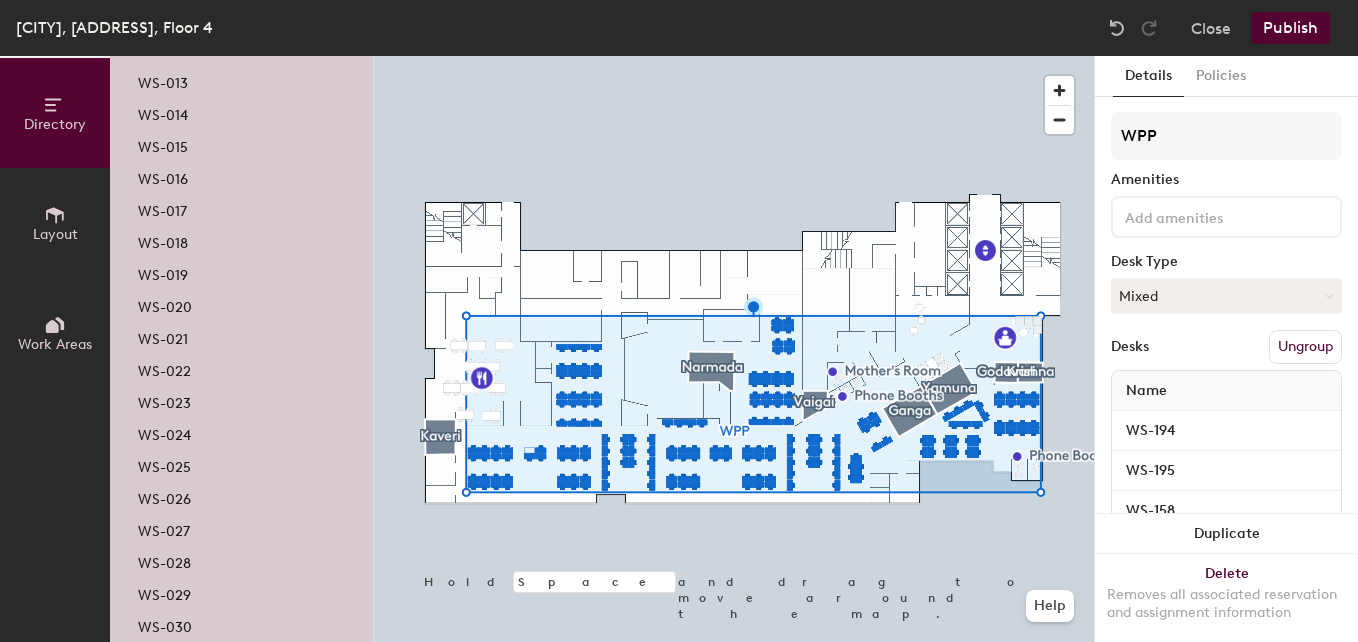 scroll, scrollTop: 0, scrollLeft: 0, axis: both 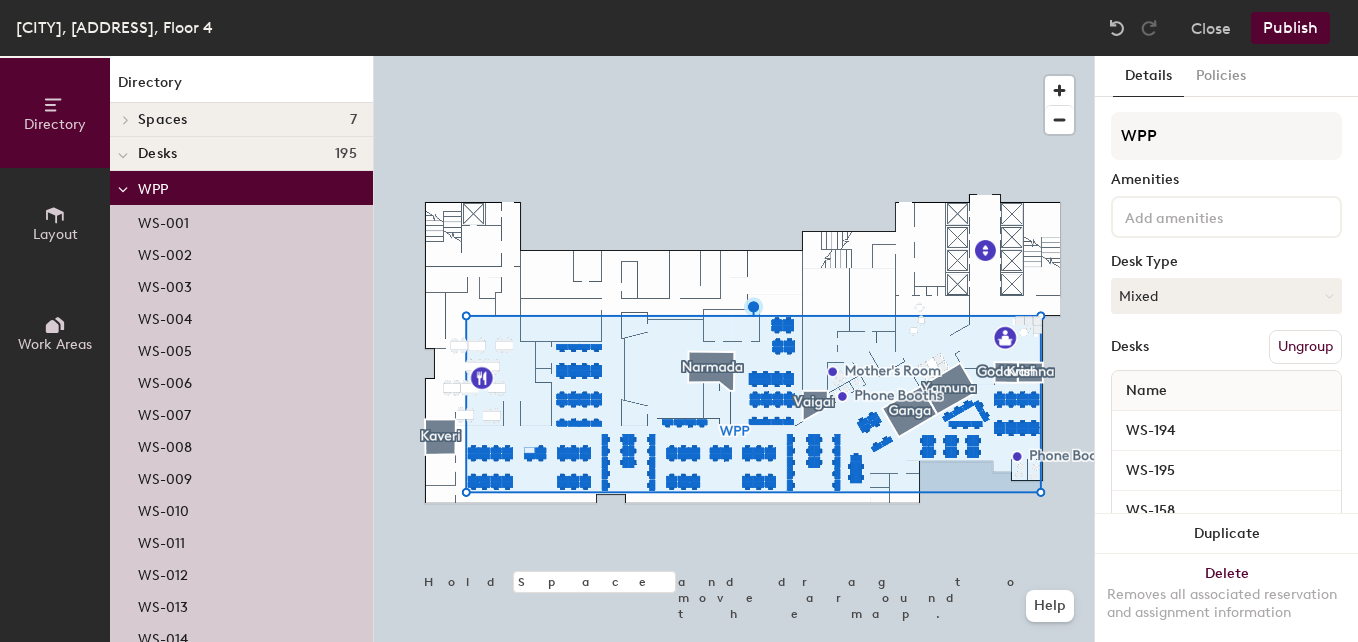 click on "Desks 195" 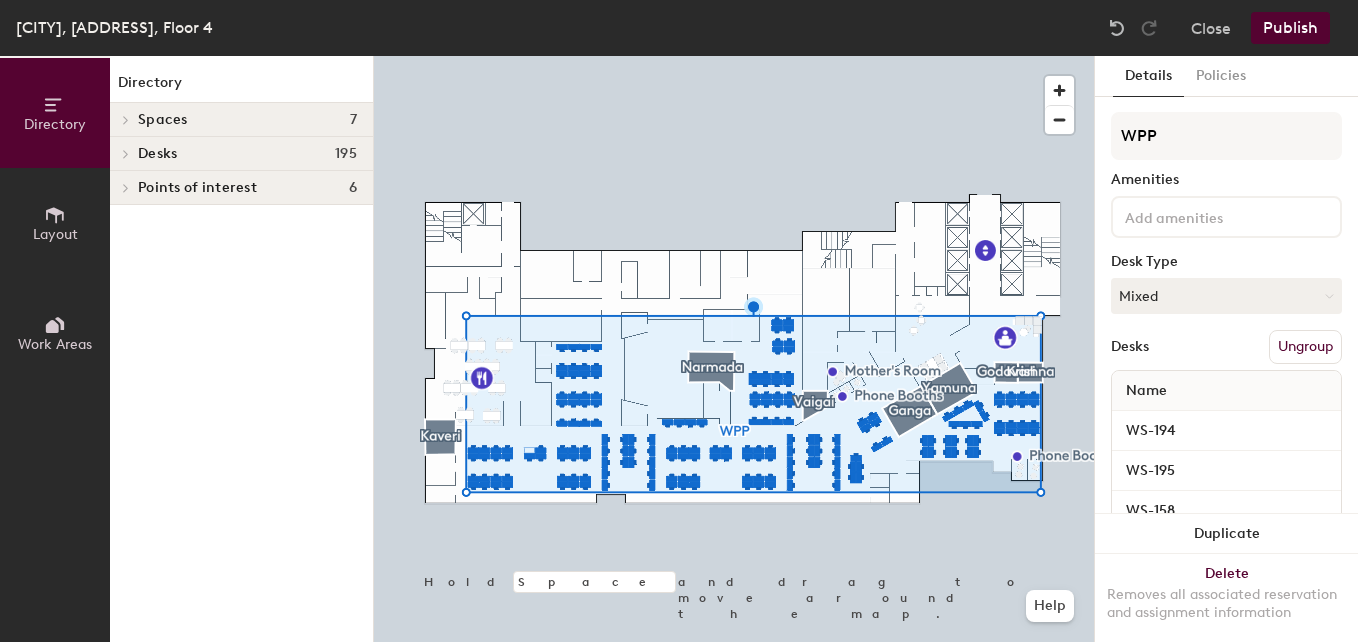 click on "Desks 195" 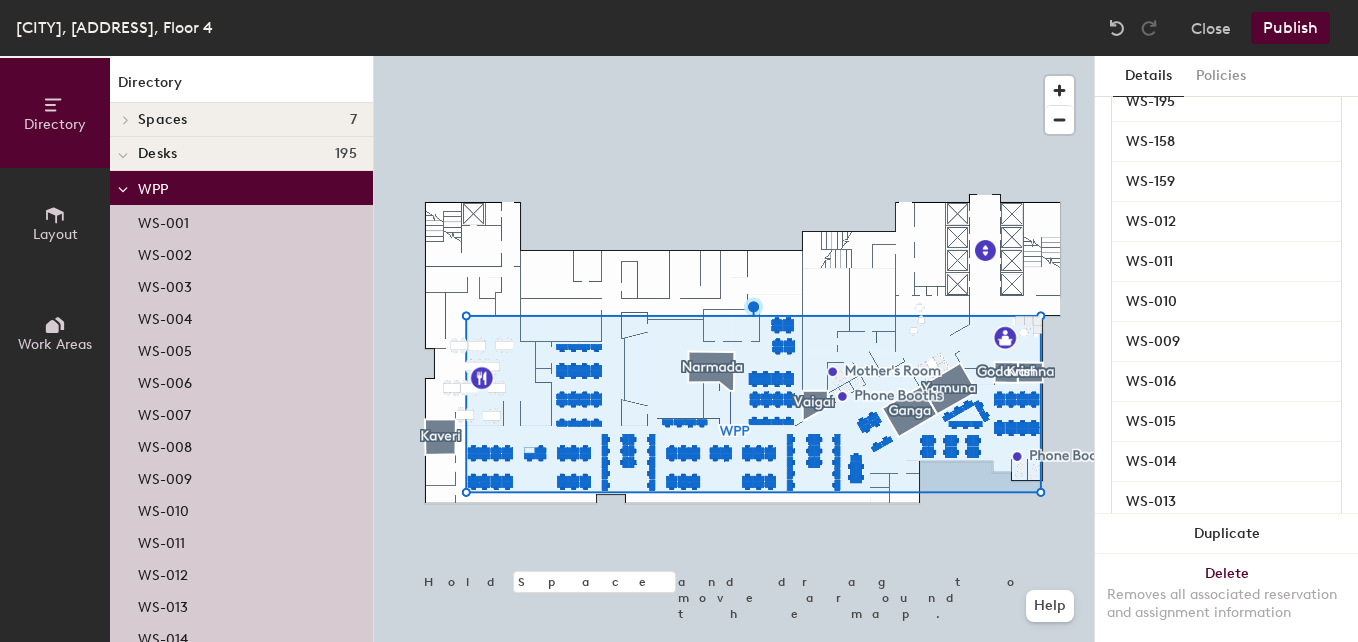 scroll, scrollTop: 0, scrollLeft: 0, axis: both 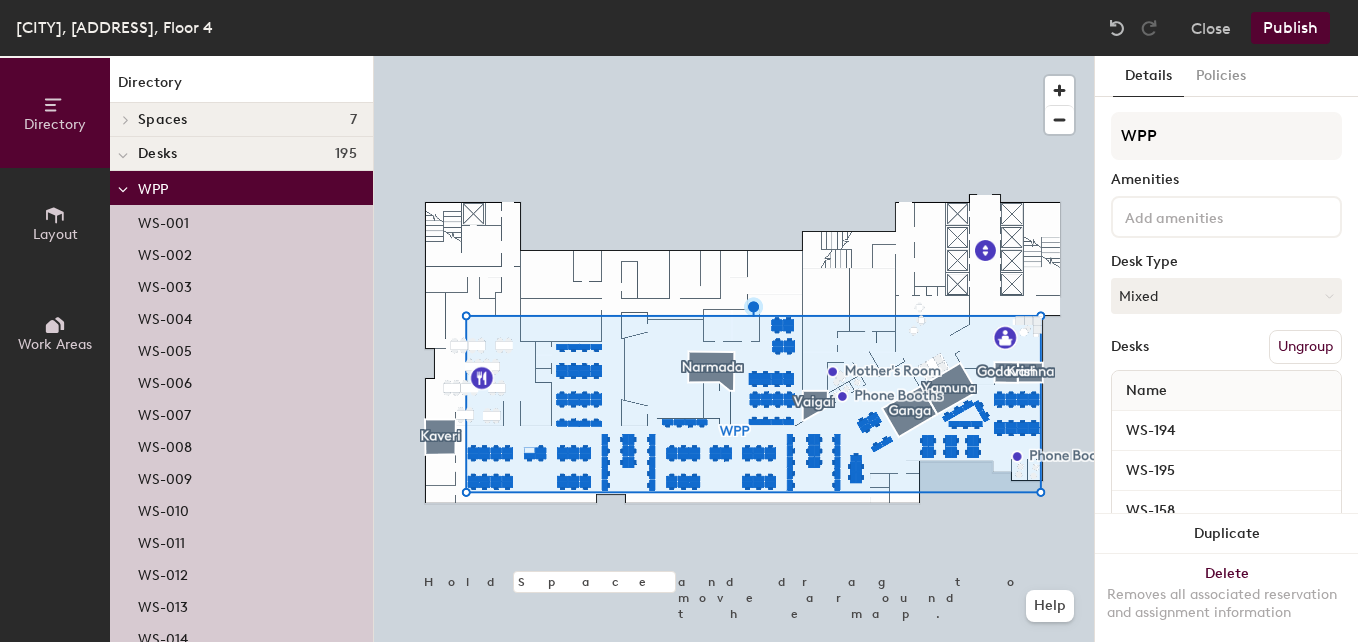 click 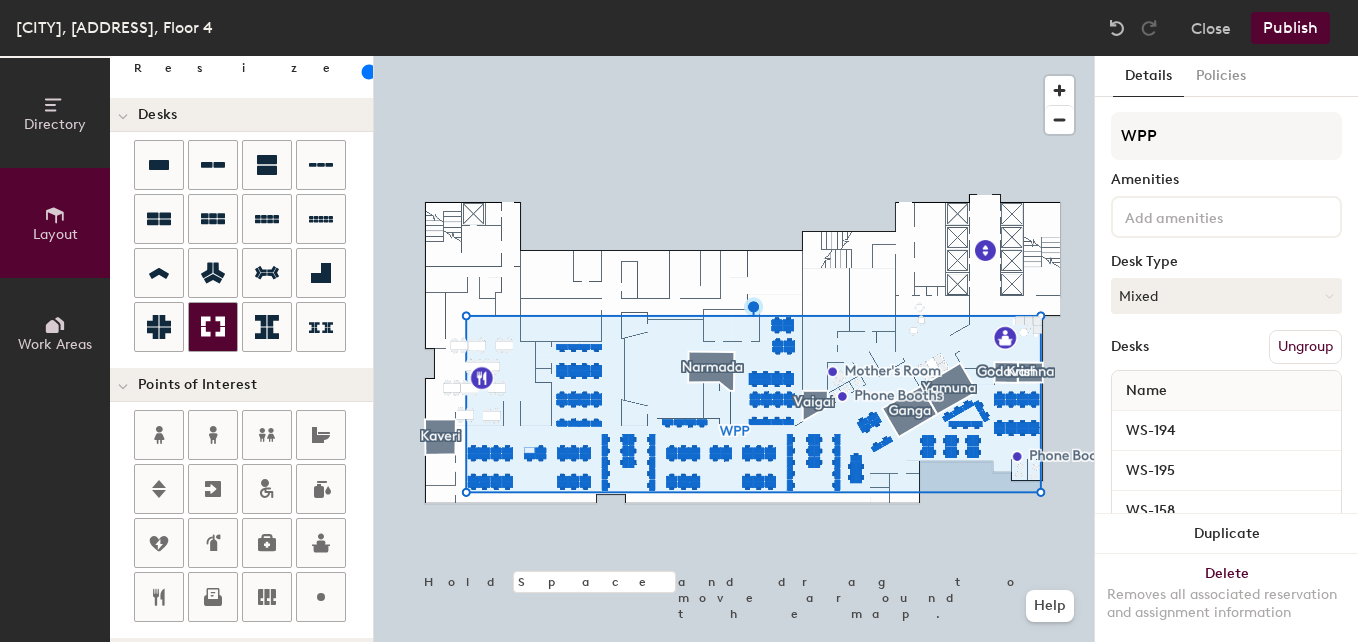 scroll, scrollTop: 0, scrollLeft: 0, axis: both 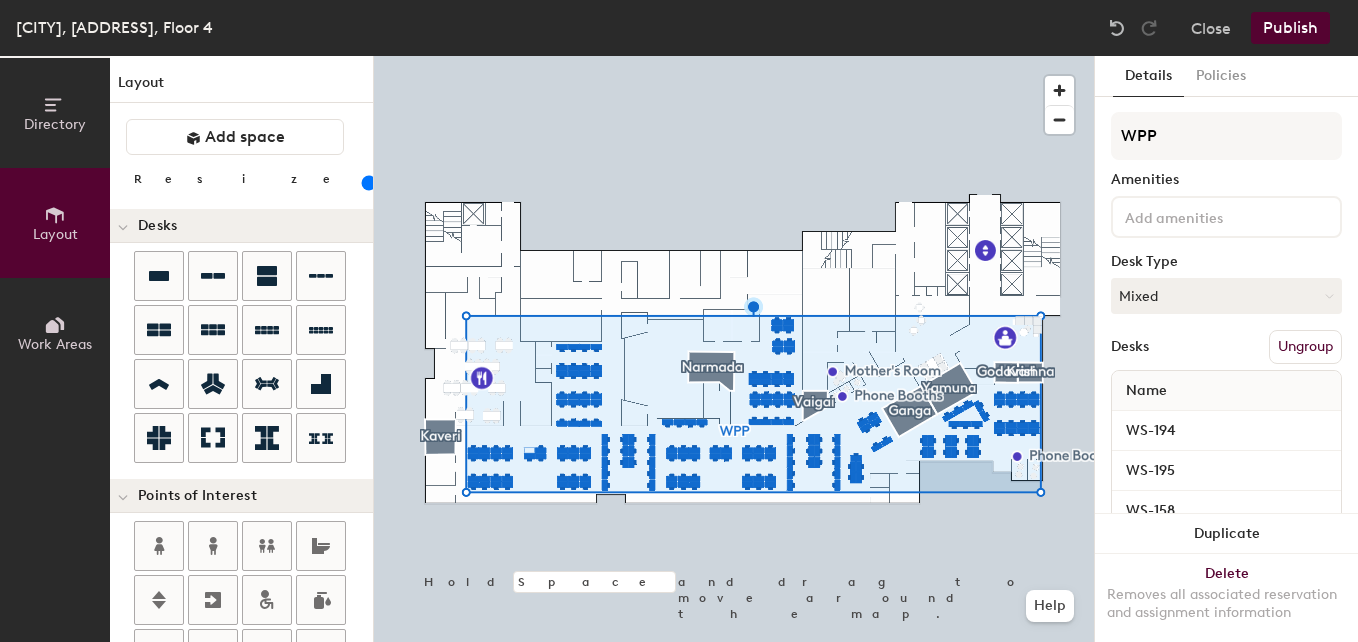 click on "Directory" 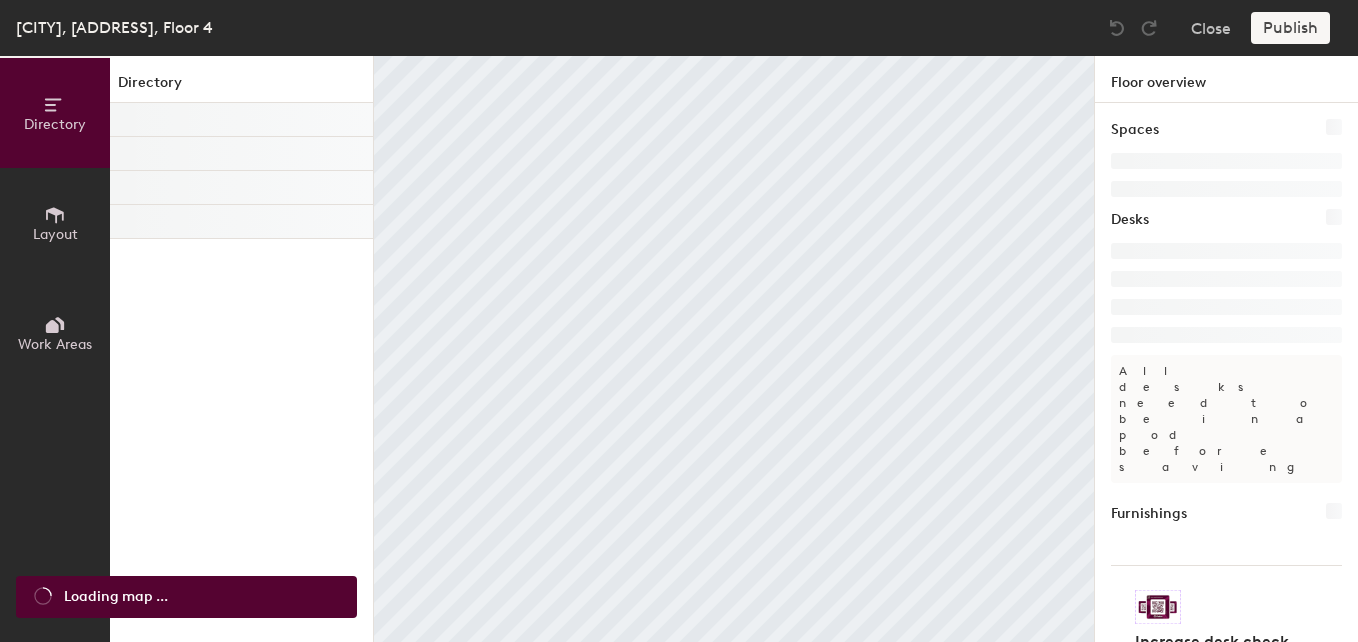 scroll, scrollTop: 0, scrollLeft: 0, axis: both 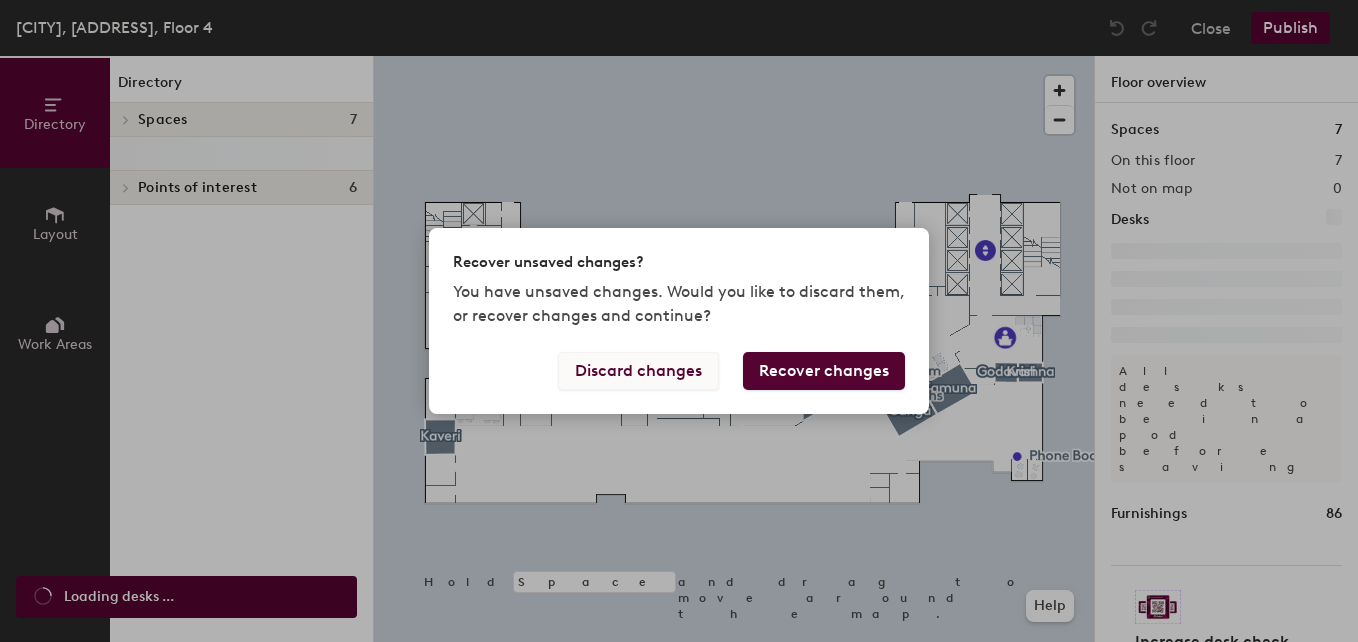 click on "Discard changes" at bounding box center [638, 371] 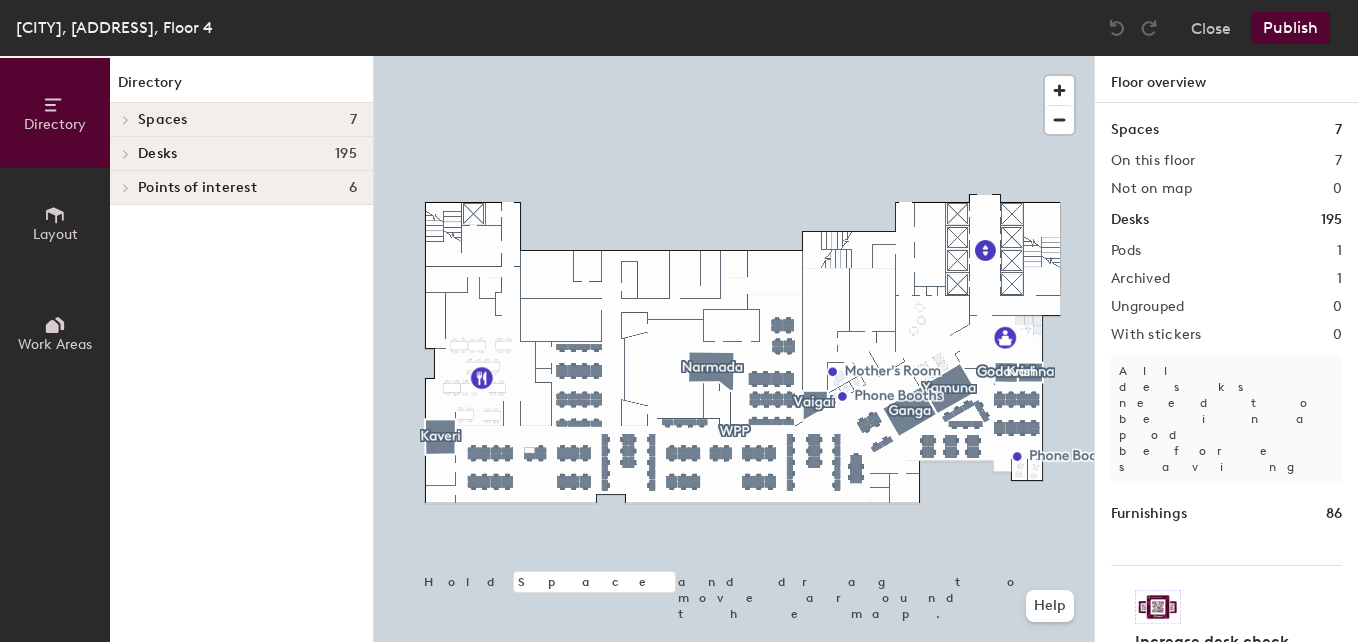 click on "Desks 195" 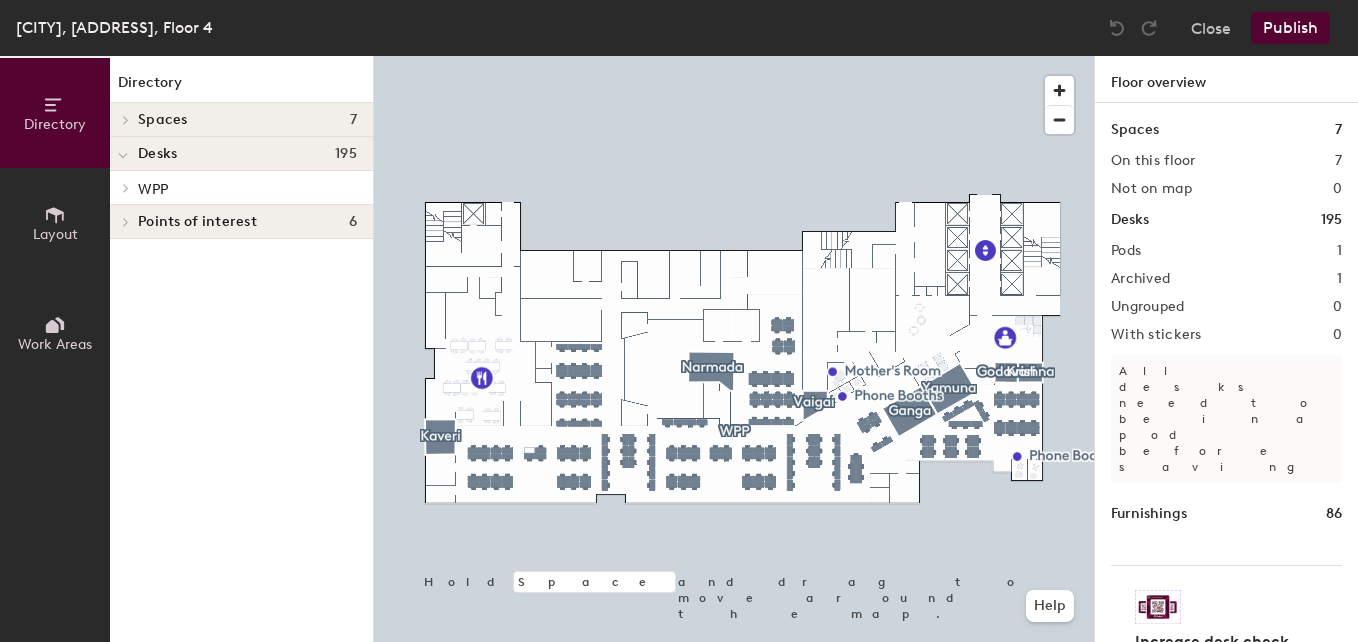 click on "WPP" 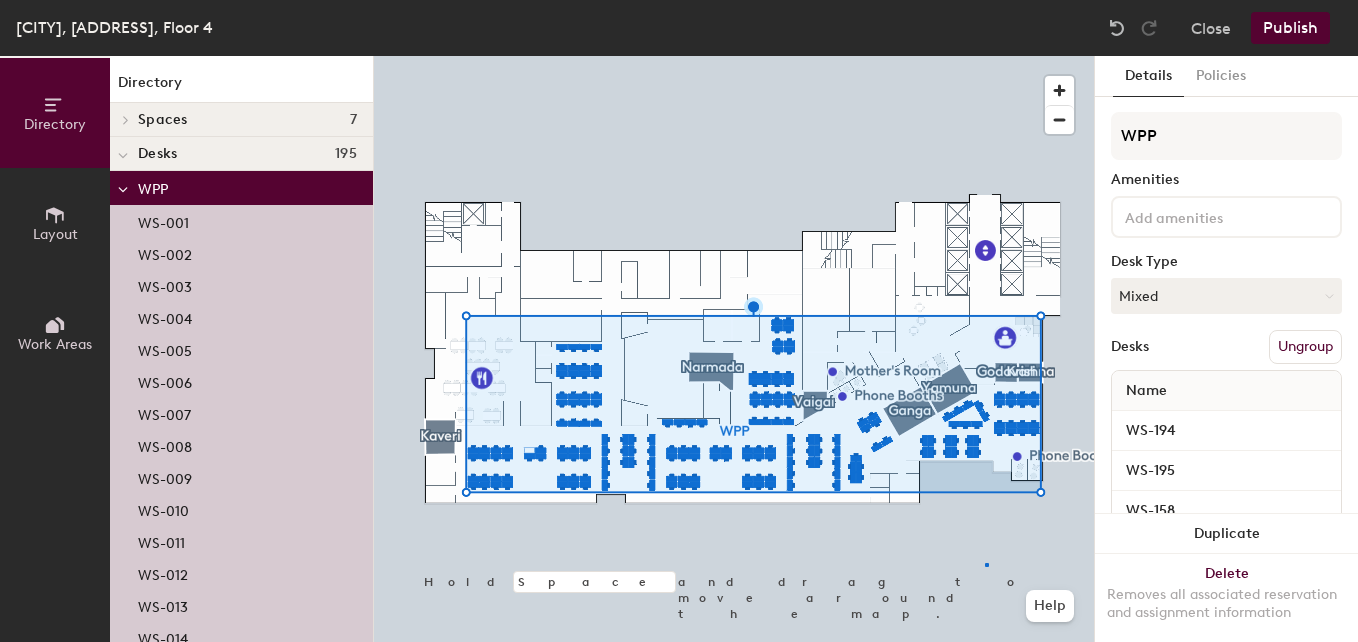 click 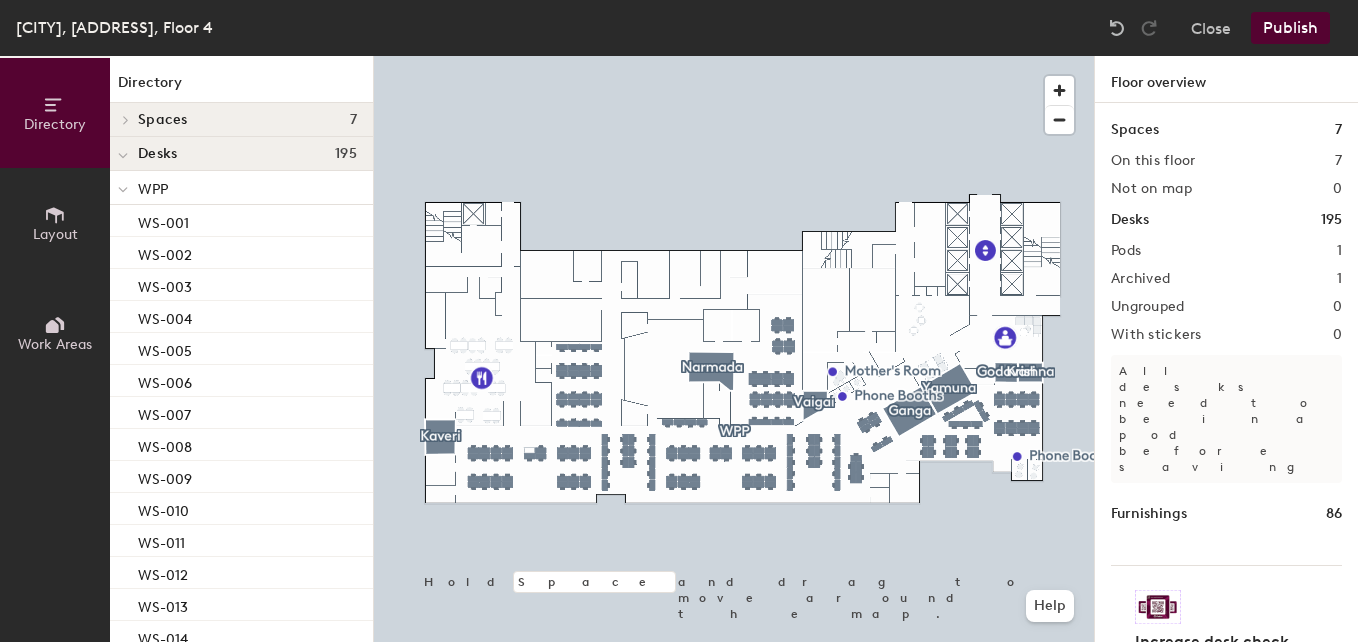 click on "Desks 195" 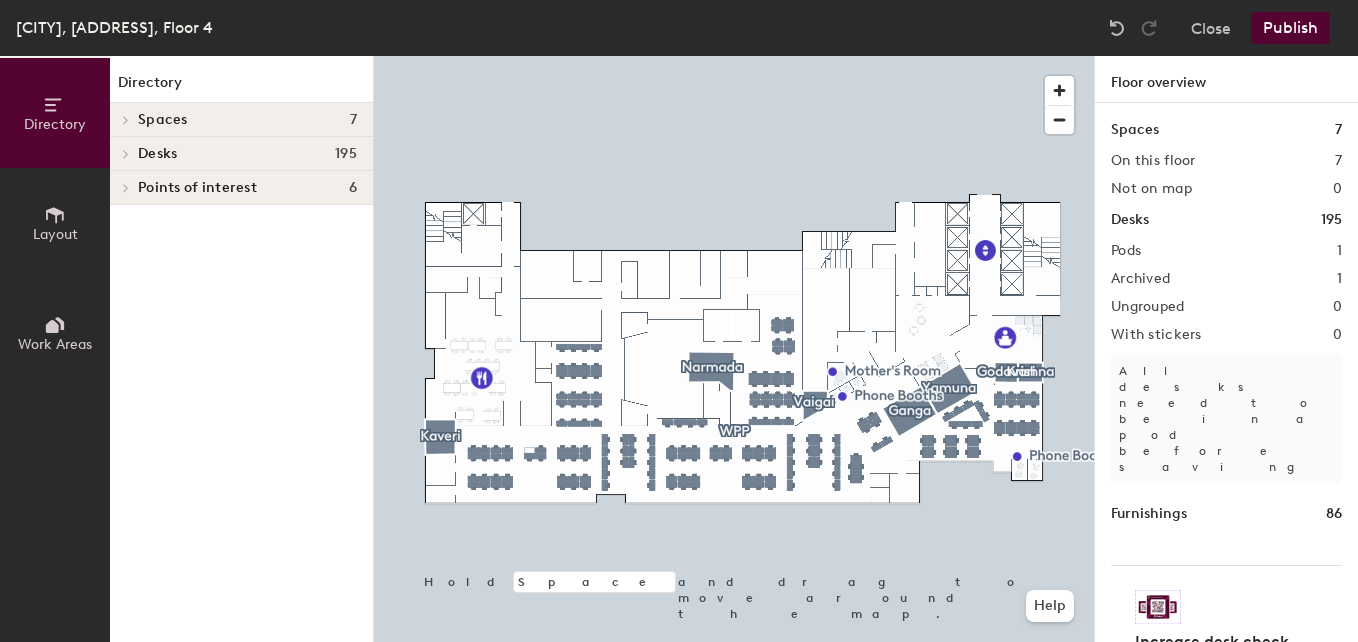 click on "Desks 195" 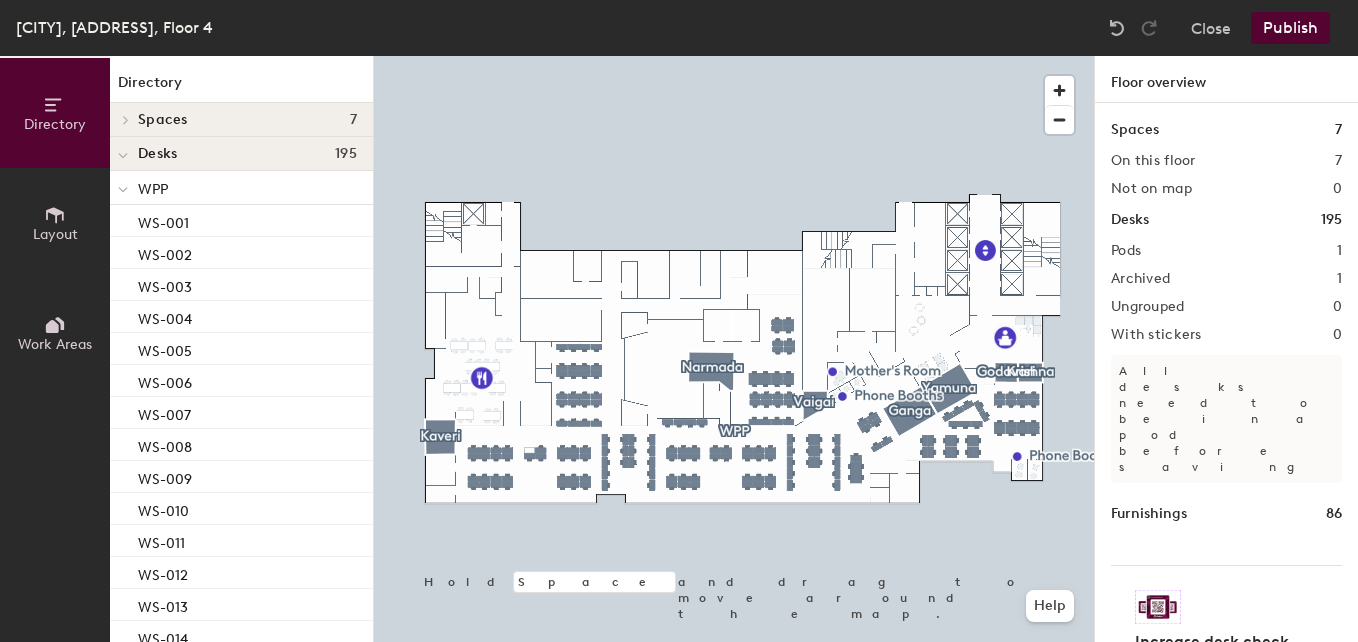 click on "WPP" 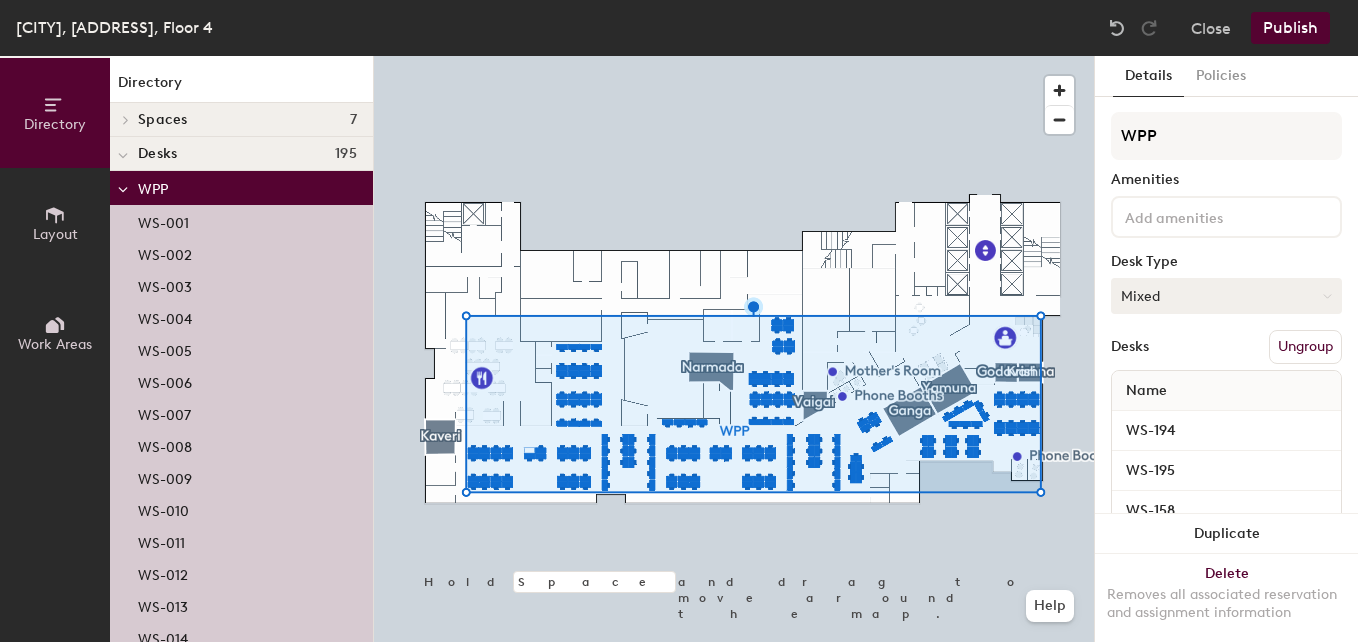 click on "Mixed" 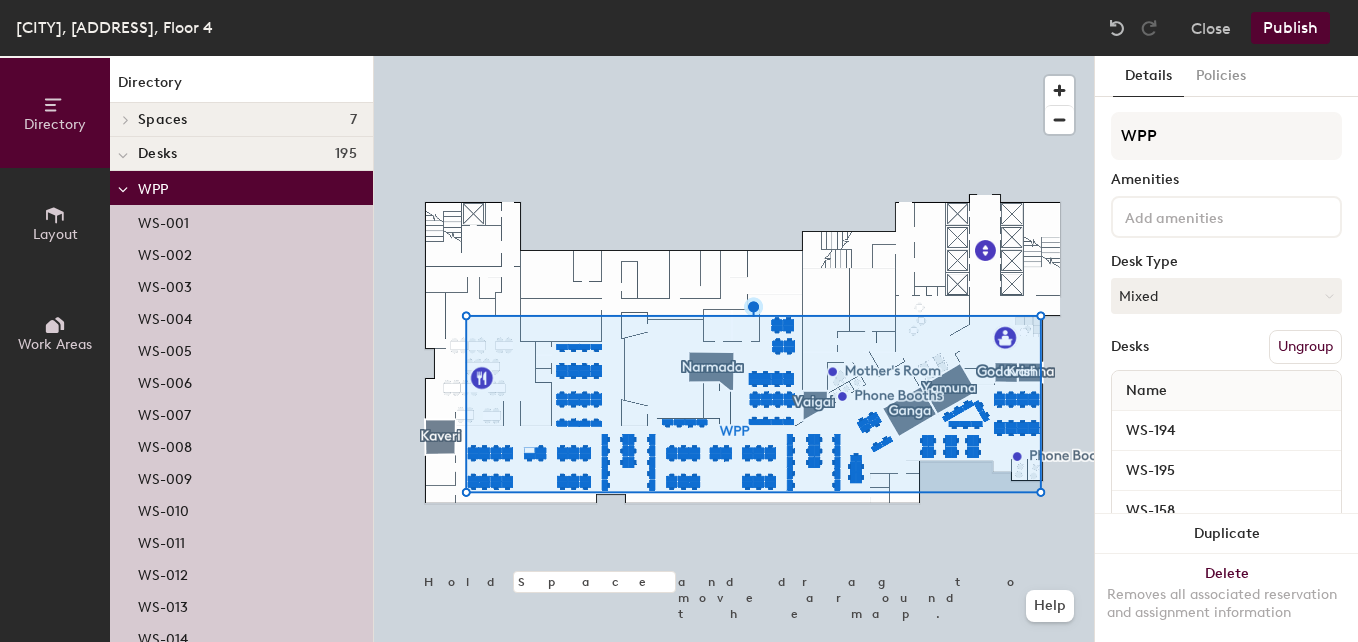 click on "WPP Amenities Desk Type Mixed Desks Ungroup Name WS-194 WS-195 WS-158 WS-159 WS-012 WS-011 WS-010 WS-009 WS-016 WS-015 WS-014 WS-013 WS-160 WS-161 WS-162 WS-022 WS-021 WS-024 WS-023 WS-155 WS-156 WS-157 WS-005 WS-018 WS-017 WS-020 WS-019 WS-026 WS-025 WS-028 WS-027 WS-140 WS-139 WS-033 WS-171 WS-175 WS-174 WS-173 WS-172 WS-168 WS-169 WS-170 WS-177 WS-176 WS-188 WS-189 WS-186 WS-187 WS-190 WS-004 WS-003 WS-002 WS-001 WS-008 WS-007 WS-006 WS-137 WS-141 WS-138 WS-166 WS-164 WS-163 WS-167 WS-142 WS-165 WS-031 WS-032 WS-035 WS-036 WS-030 WS-037 WS-038 WS-039 WS-178 WS-181 WS-182 WS-183 WS-154 WS-153 WS-152 WS-151 WS-073 WS-113 WS-120 WS-119 WS-118 WS-117 WS-147 WS-094 WS-095 WS-096 WS-081 WS-082 WS-083 WS-084 WS-085 WS-086 WS-087 WS-097 WS-098 WS-099 WS-100 WS-101 WS-102 WS-103 WS-104 WS-149 WS-105 WS-106 WS-107 WS-108 WS-109 WS-110 WS-111 WS-112 WS-148 WS-093 WS-150 WS-116 WS-115 WS-114 WS-121 WS-146 WS-145 WS-056 WS-055 WS-054 WS-043 WS-042 WS-041 WS-040 WS-047 WS-046 WS-045 WS-068 WS-067 WS-066 WS-069 WS-070" 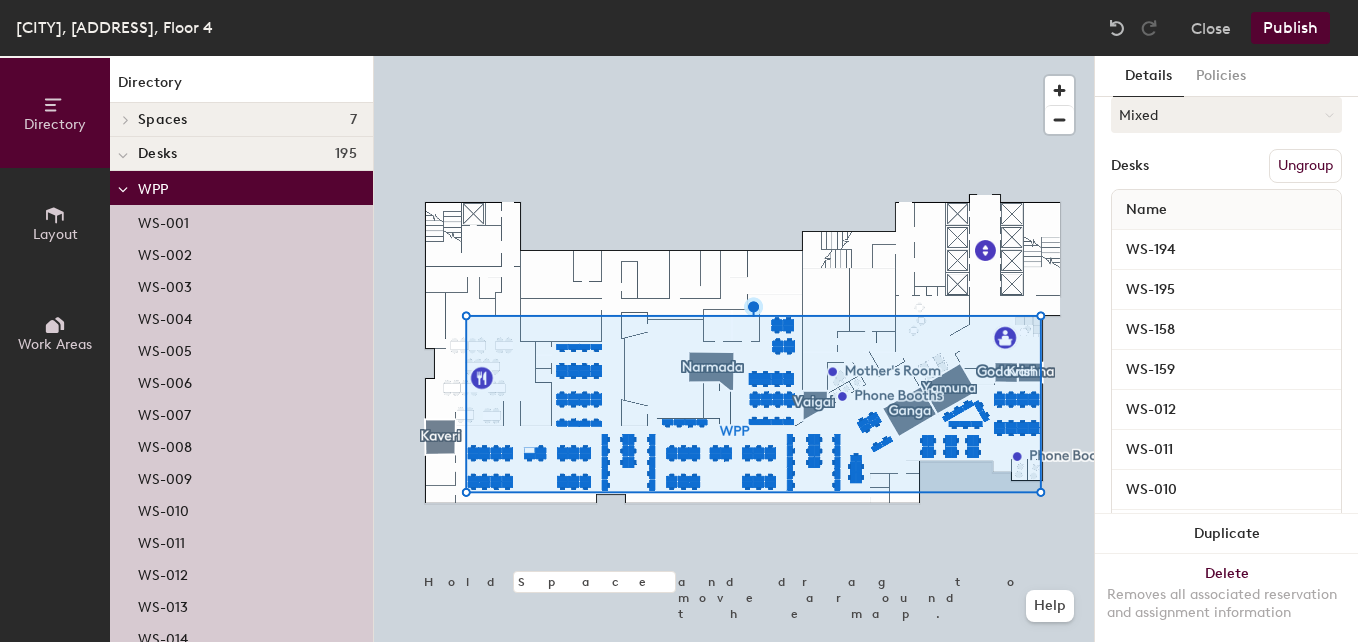 scroll, scrollTop: 0, scrollLeft: 0, axis: both 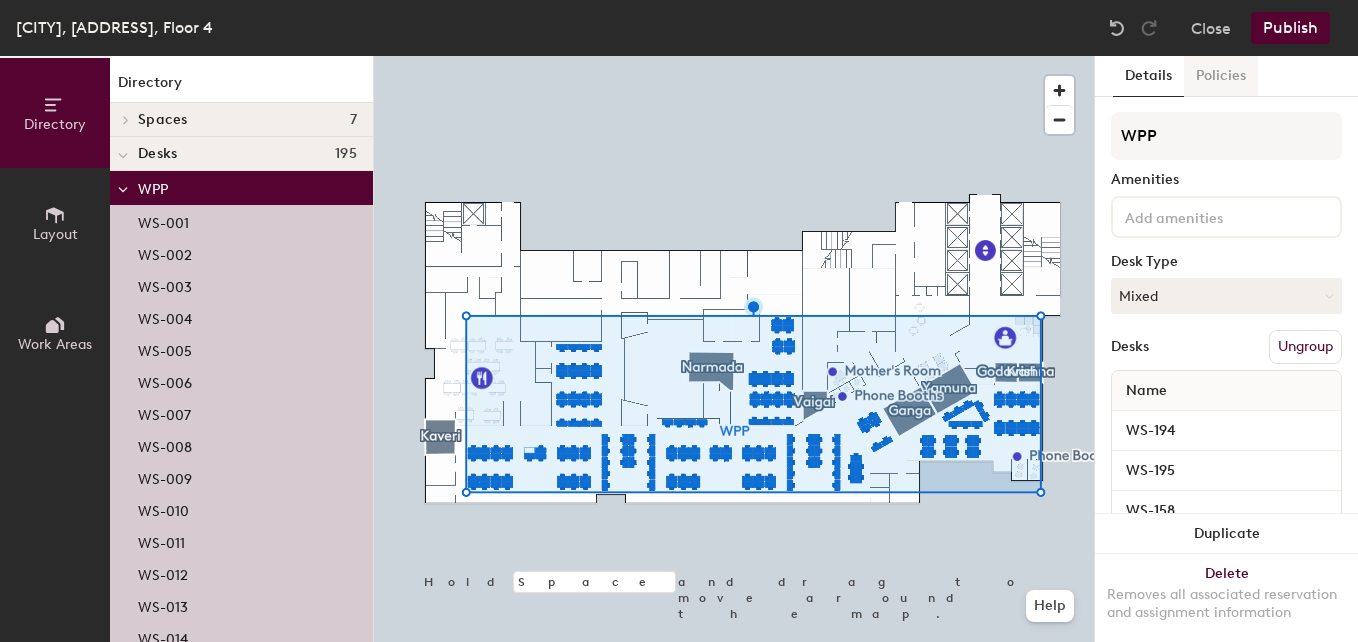 click on "Policies" 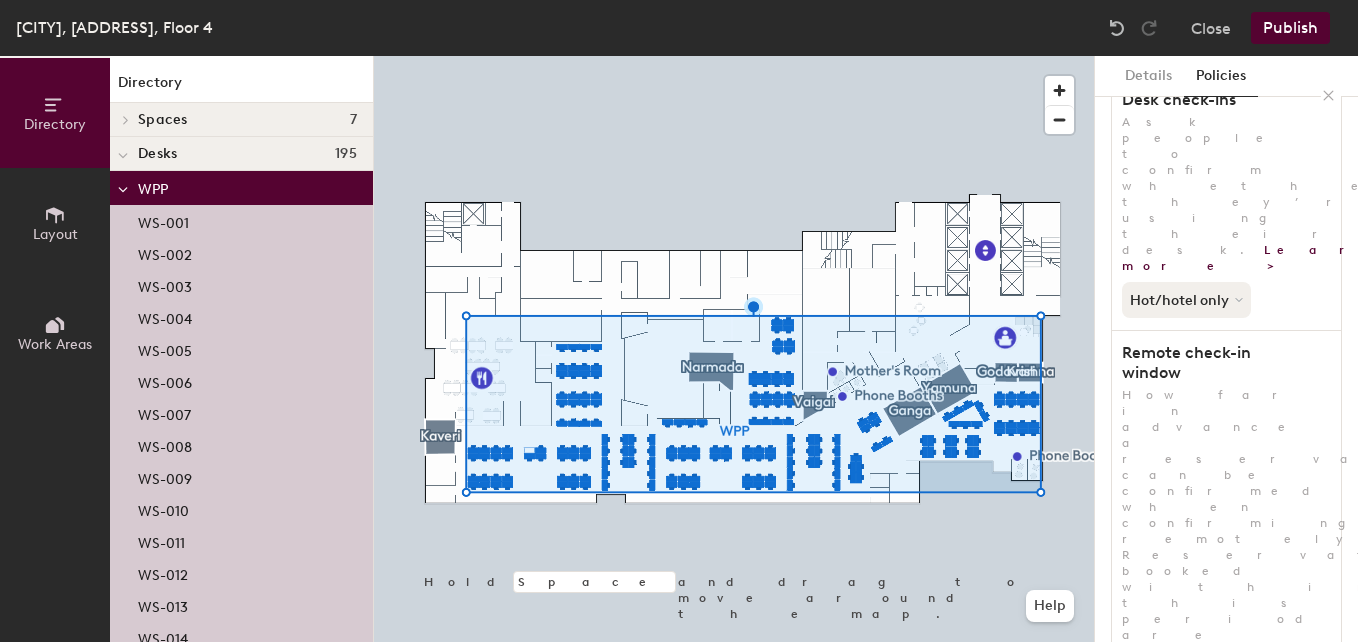 scroll, scrollTop: 0, scrollLeft: 0, axis: both 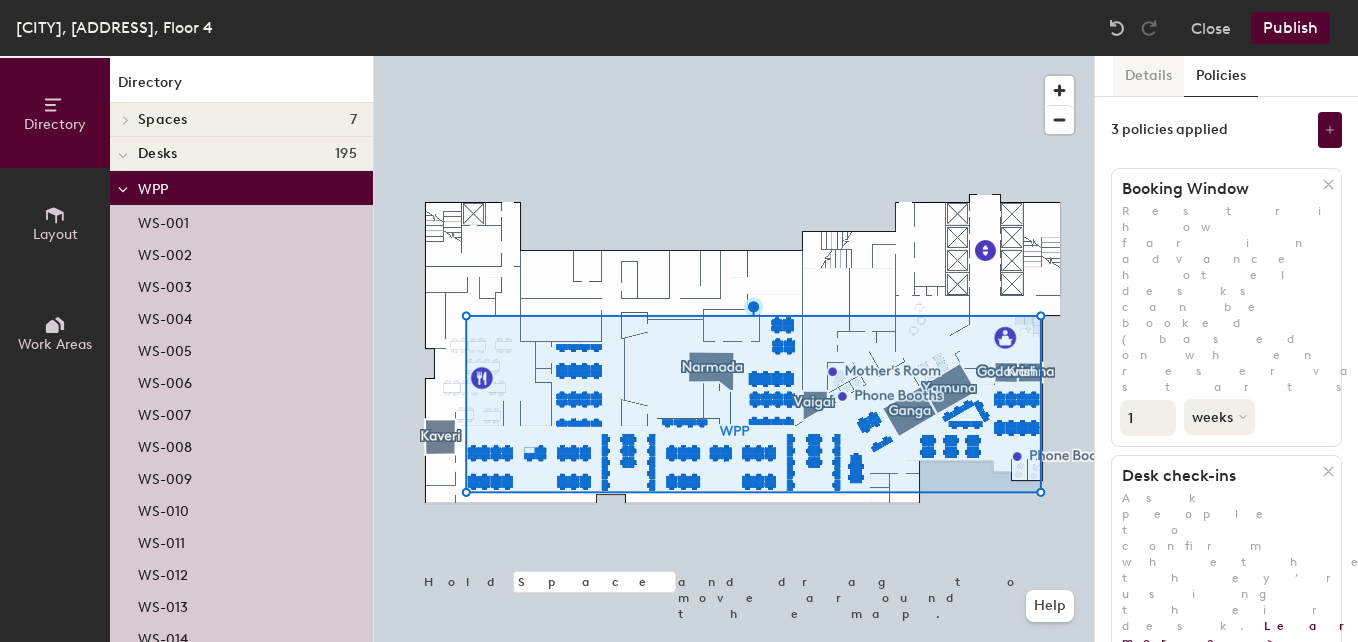 click on "Details" 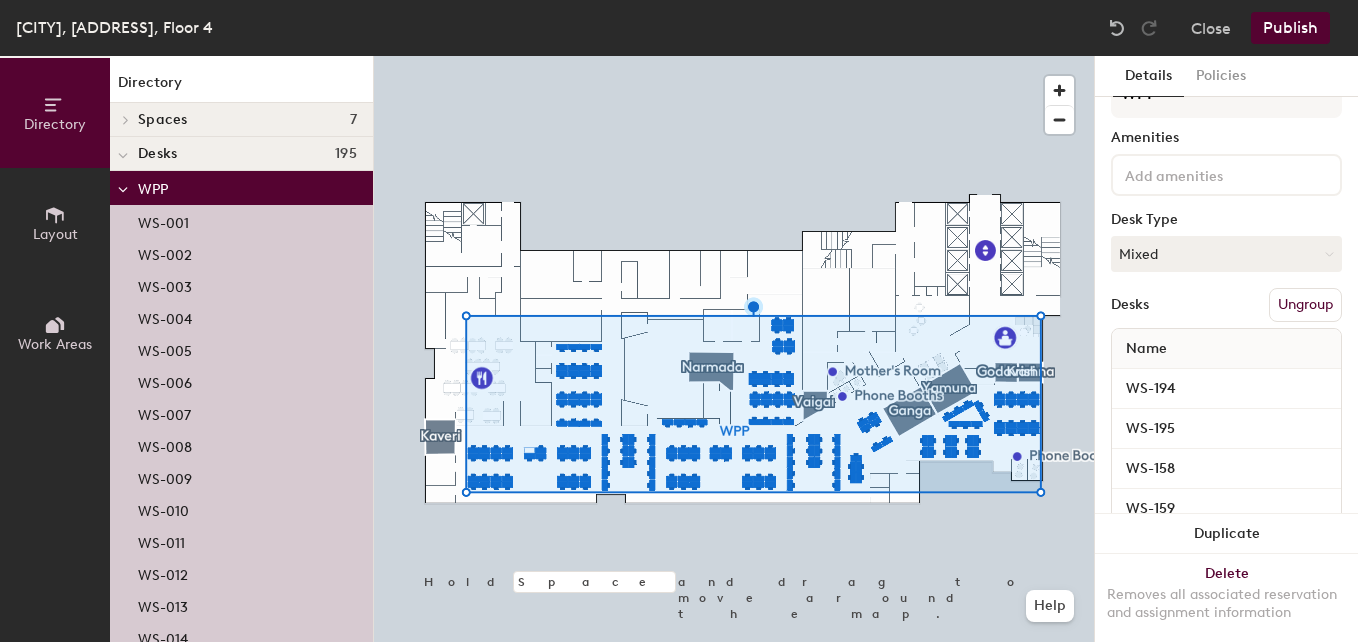 scroll, scrollTop: 0, scrollLeft: 0, axis: both 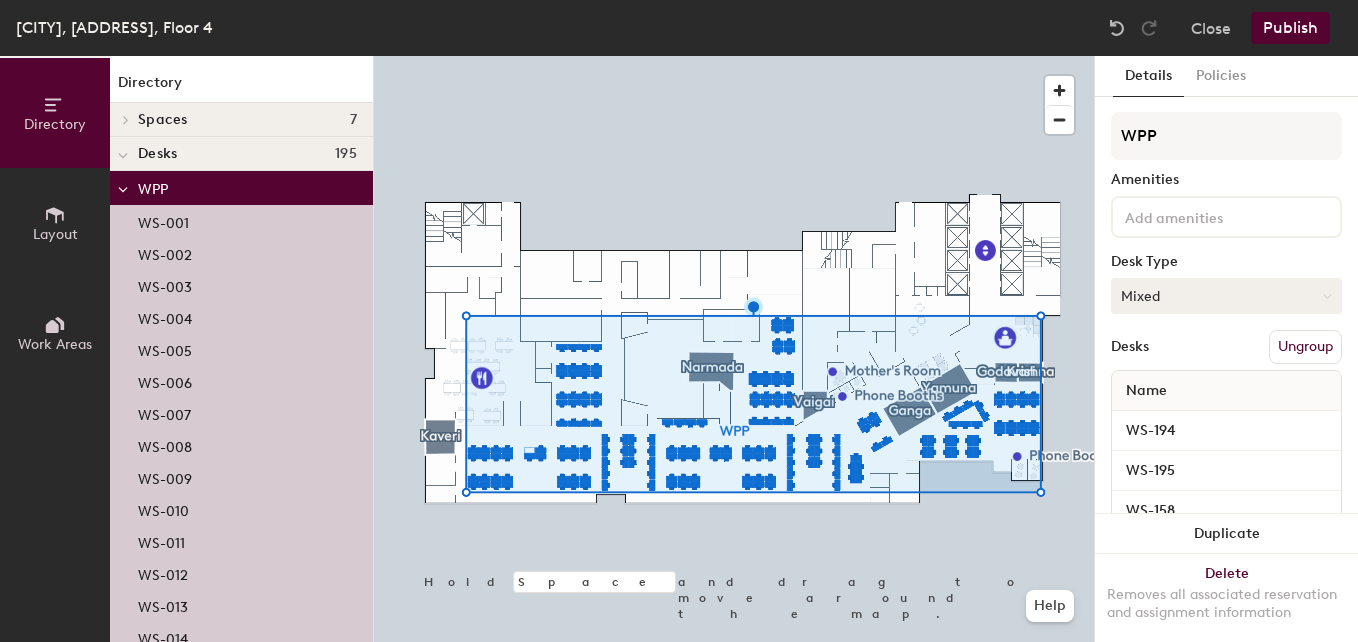 click on "Mixed" 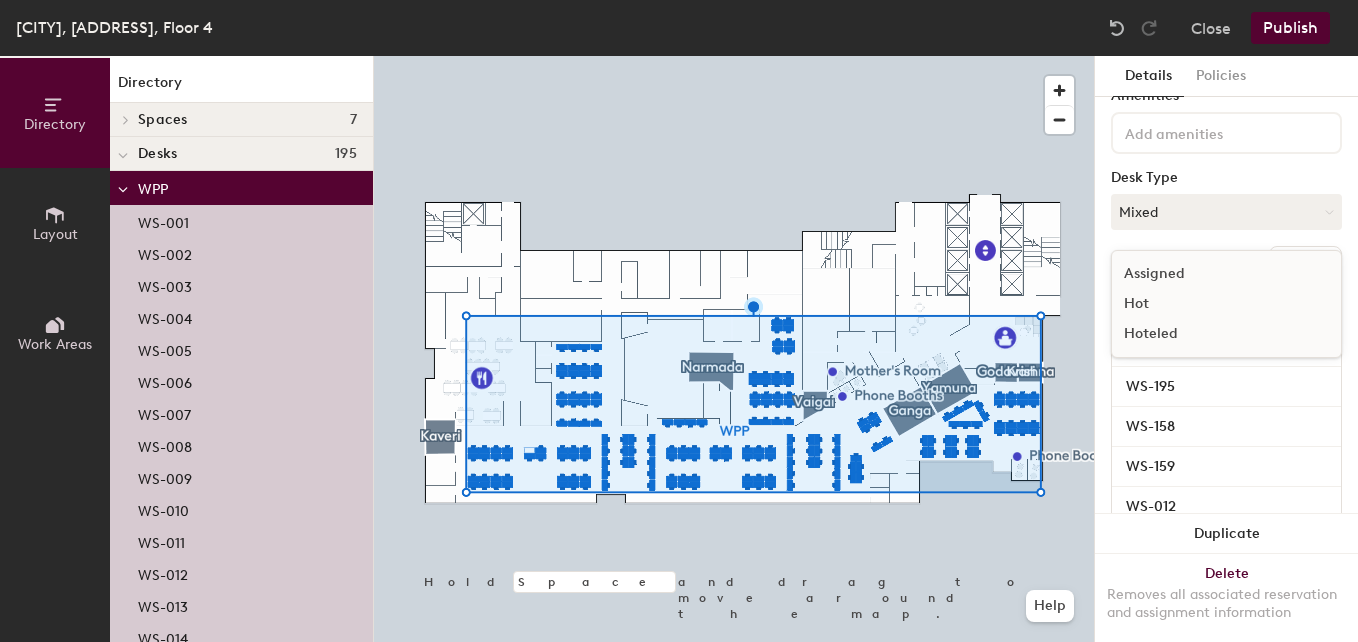 scroll, scrollTop: 83, scrollLeft: 0, axis: vertical 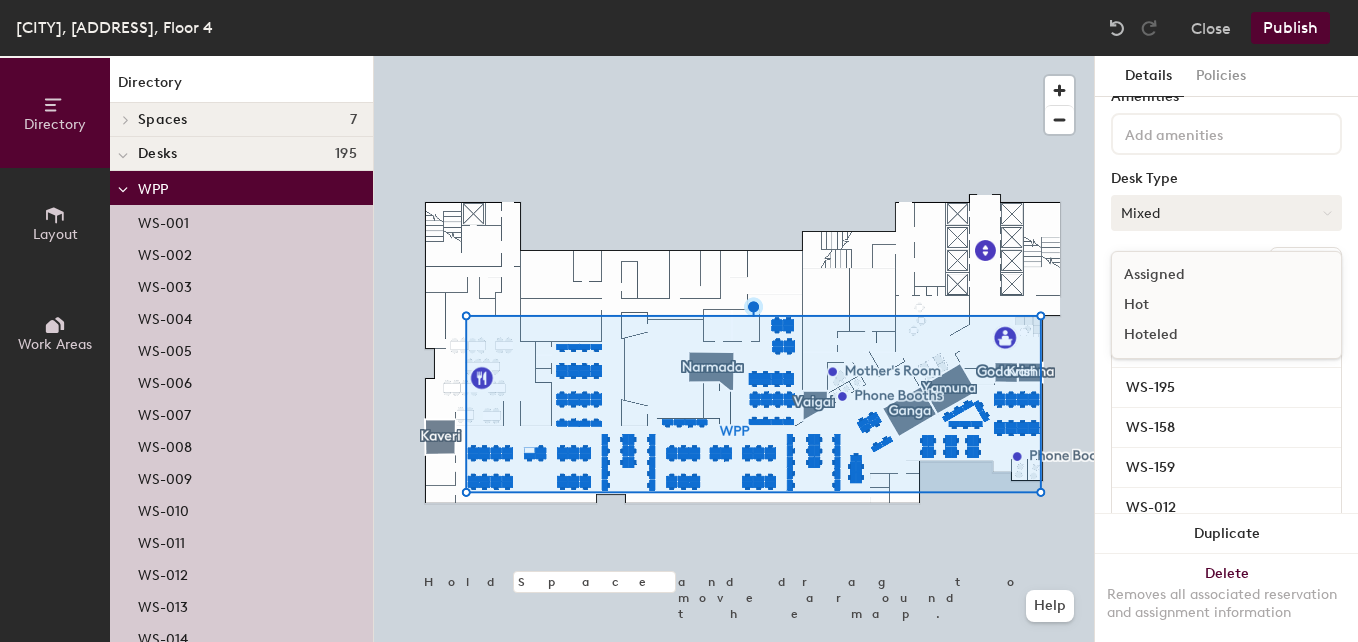 click on "Mixed" 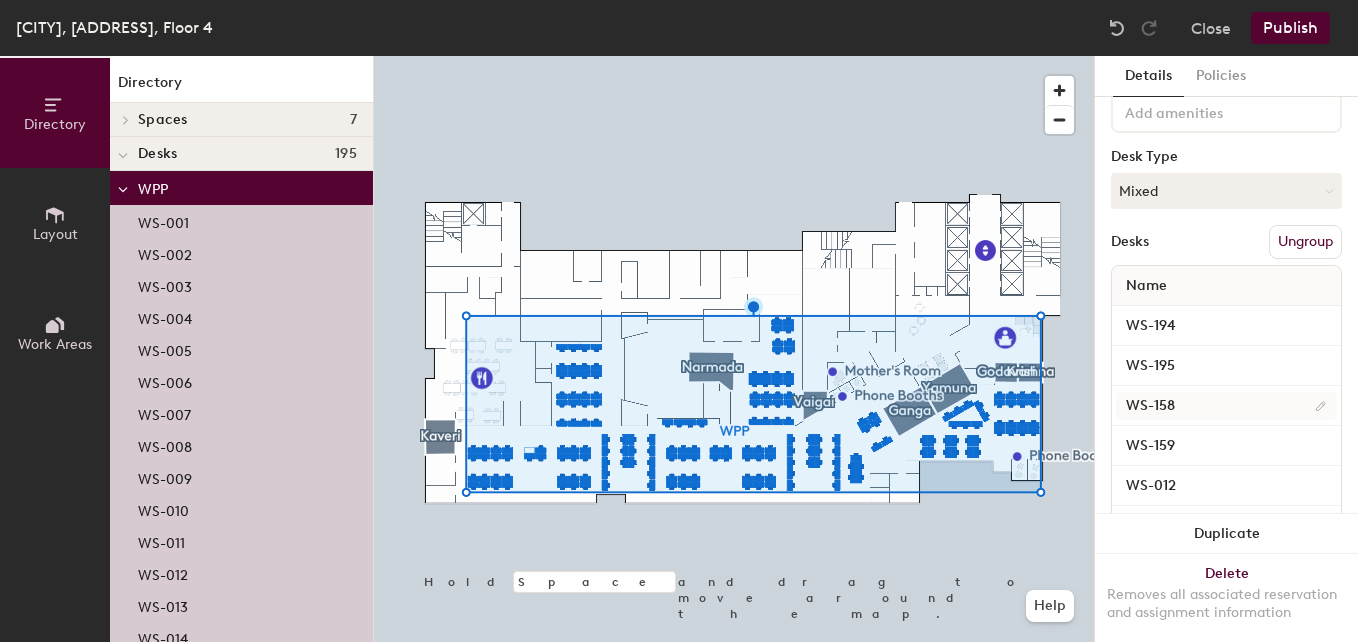scroll, scrollTop: 104, scrollLeft: 0, axis: vertical 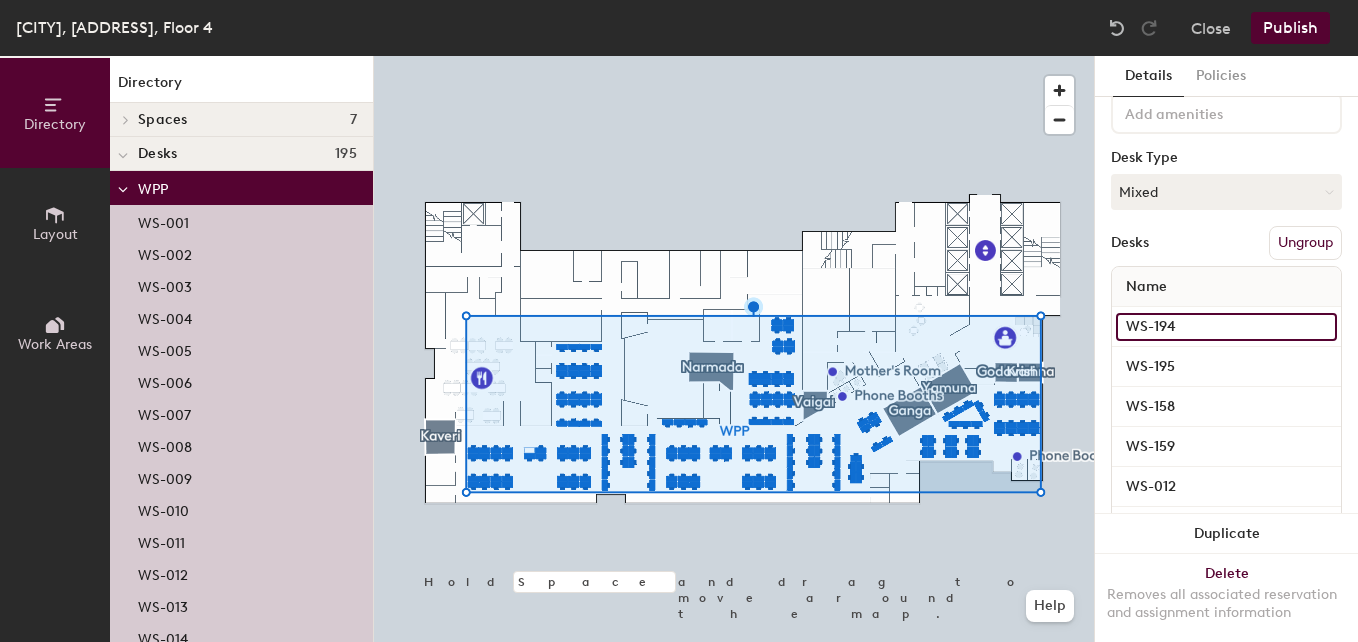 click on "WS-194" 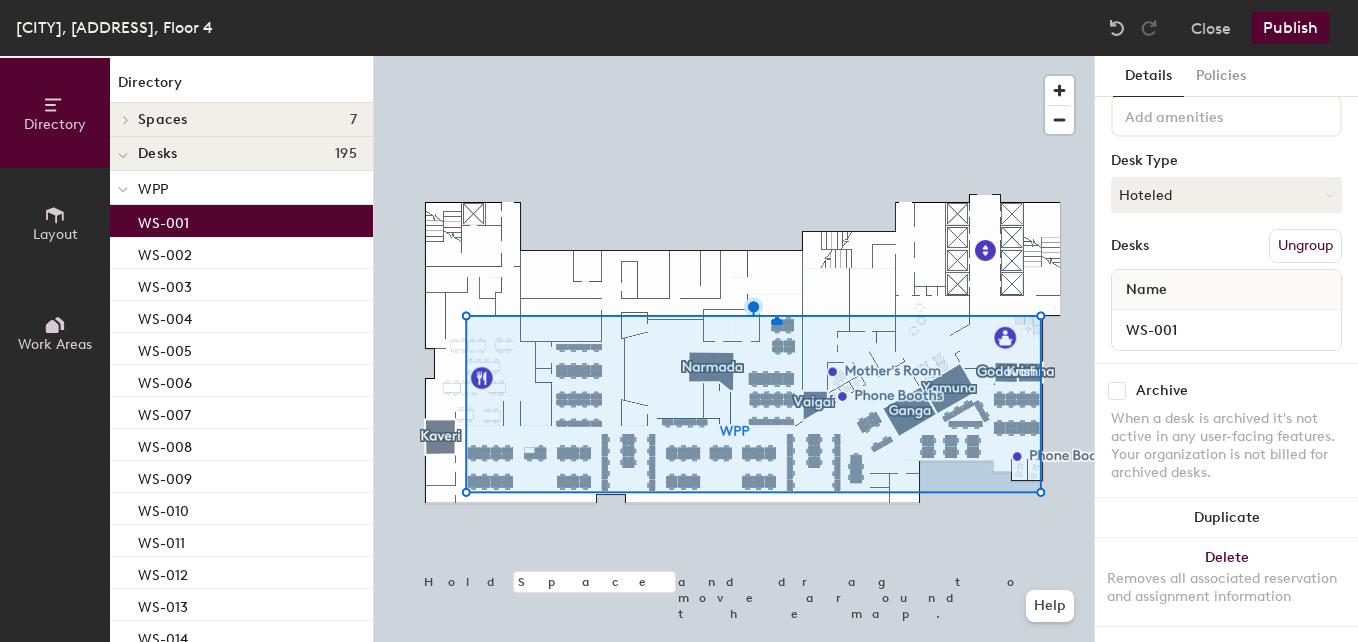 click on "WS-001" 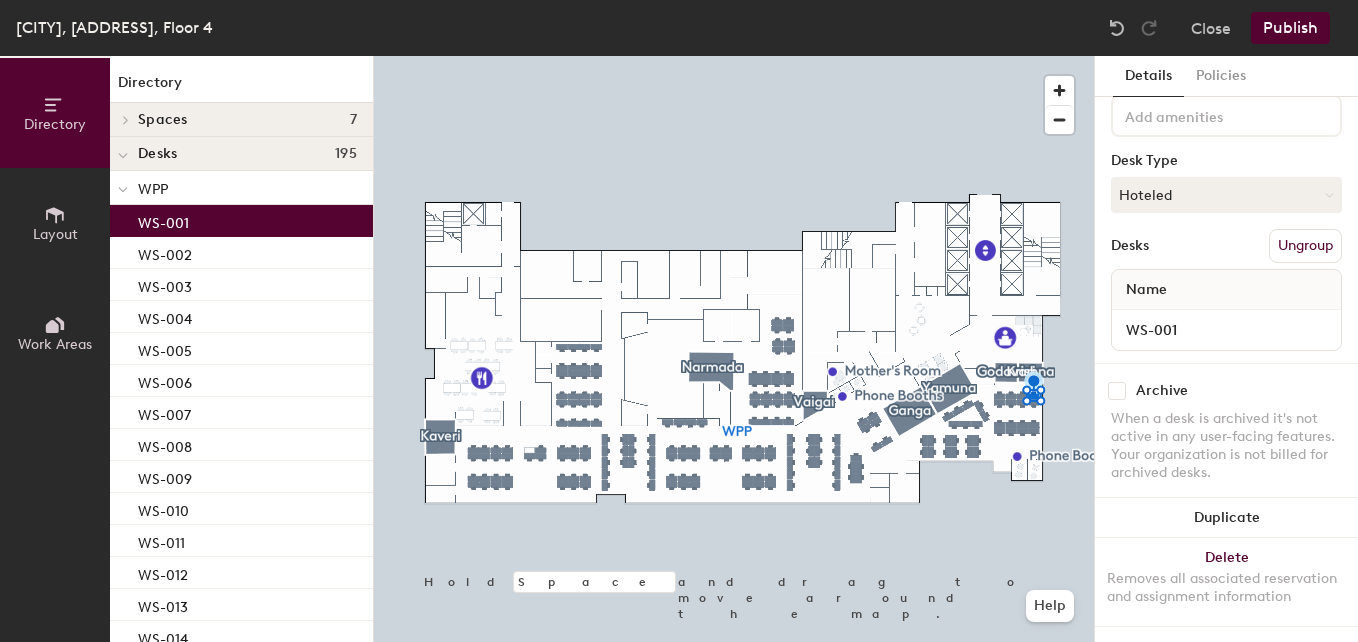 scroll, scrollTop: 0, scrollLeft: 0, axis: both 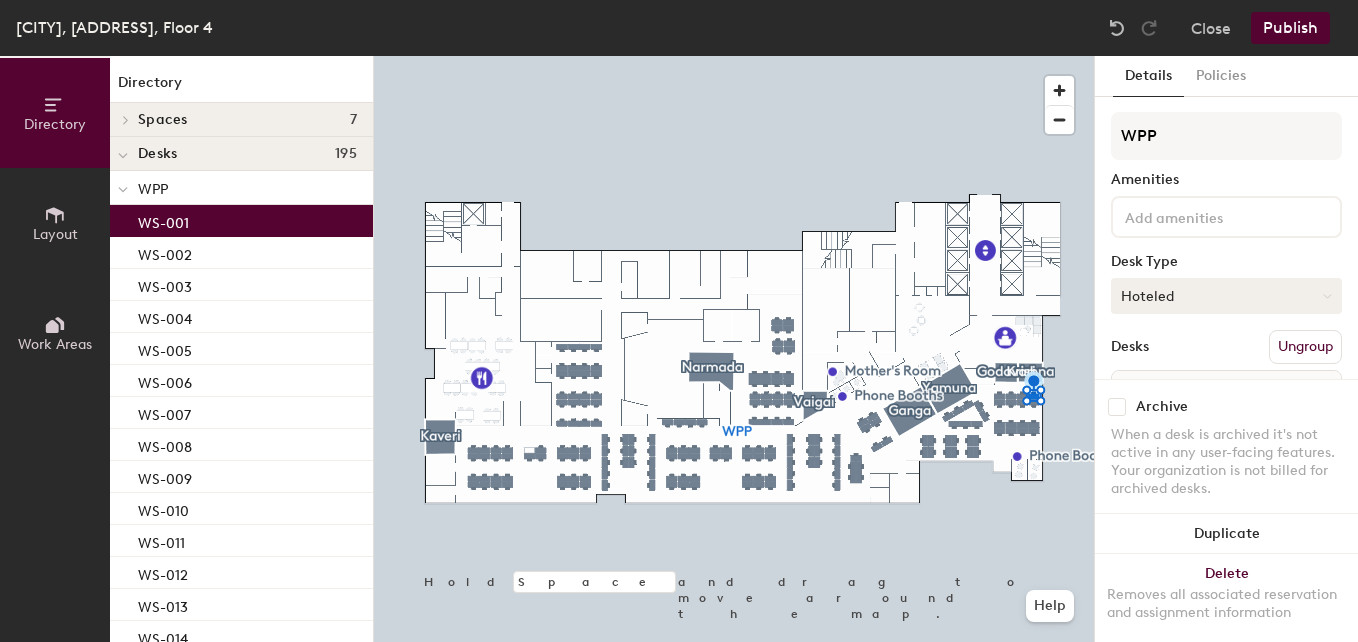 click on "Hoteled" 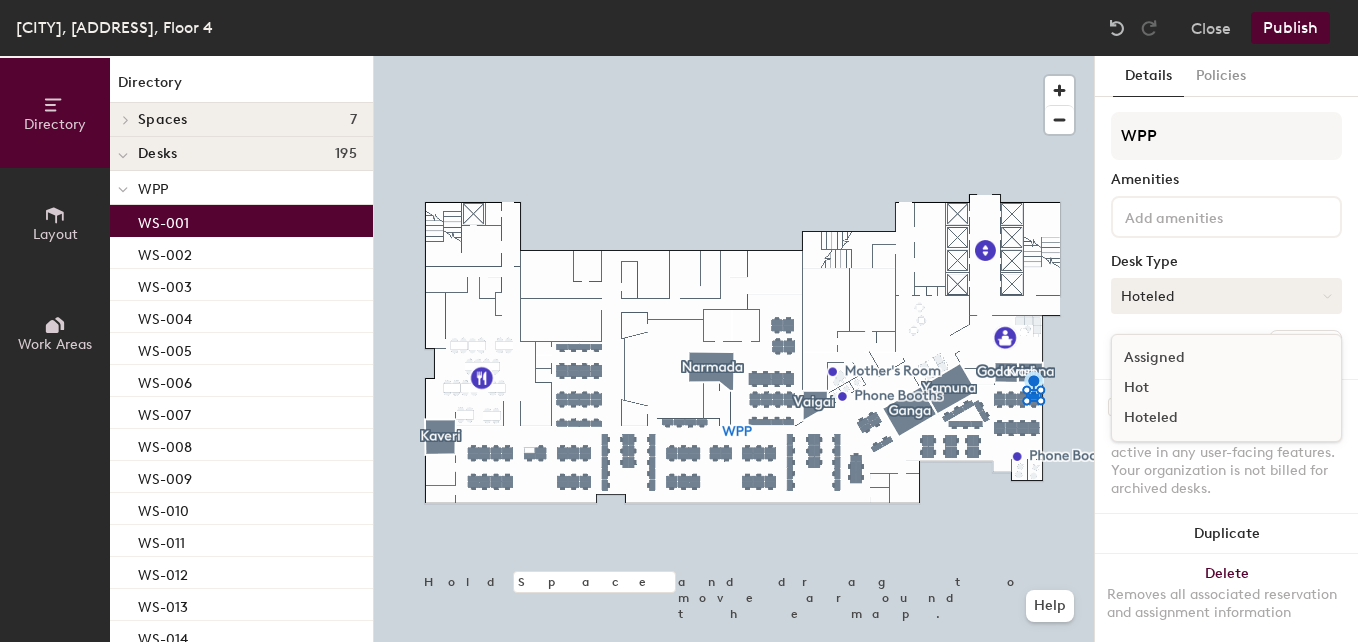click on "Hoteled" 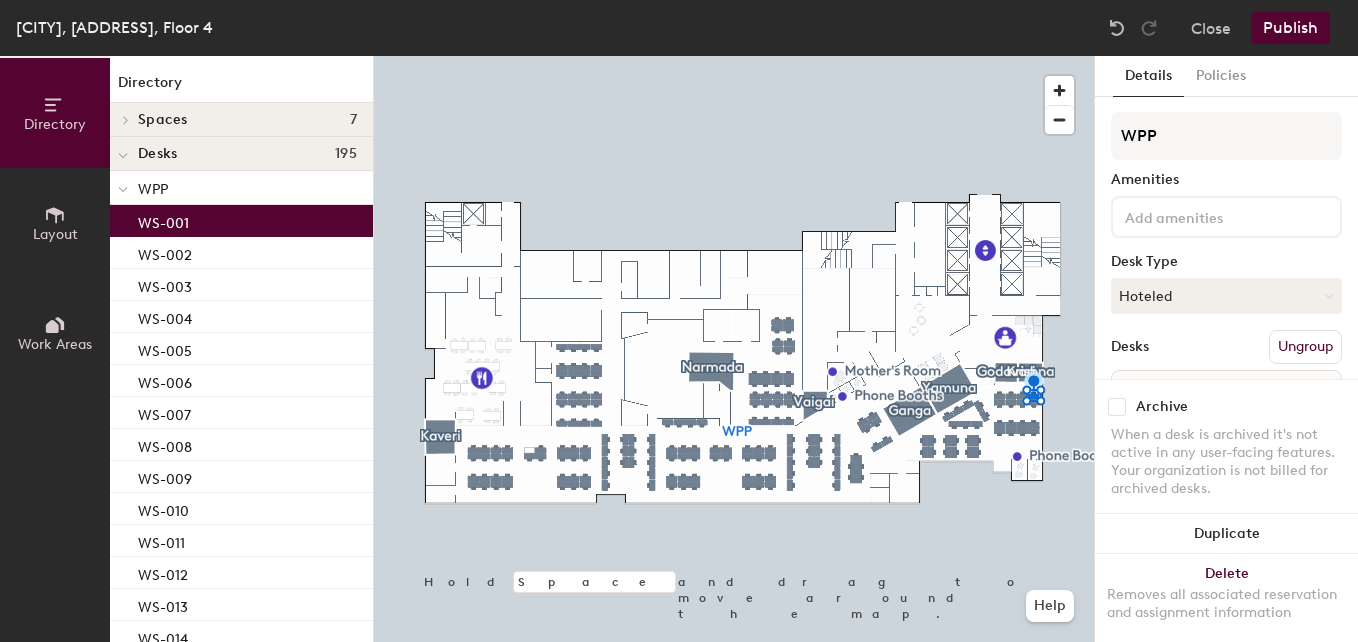 scroll, scrollTop: 119, scrollLeft: 0, axis: vertical 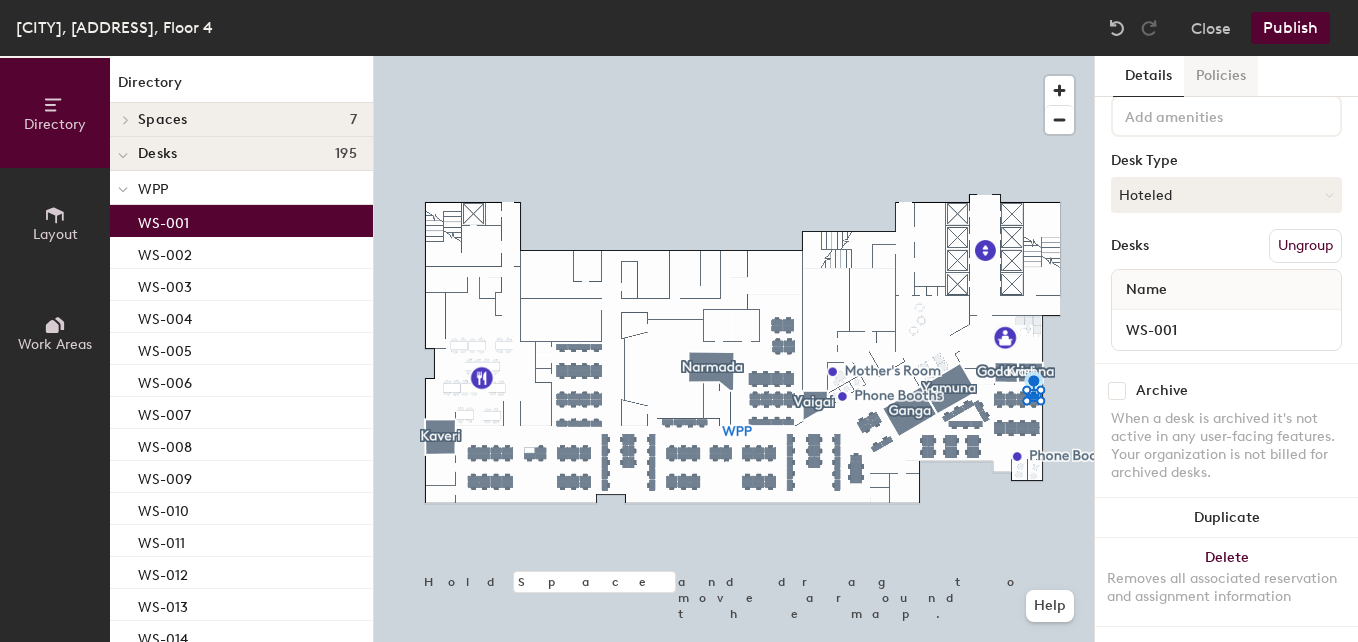 click on "Policies" 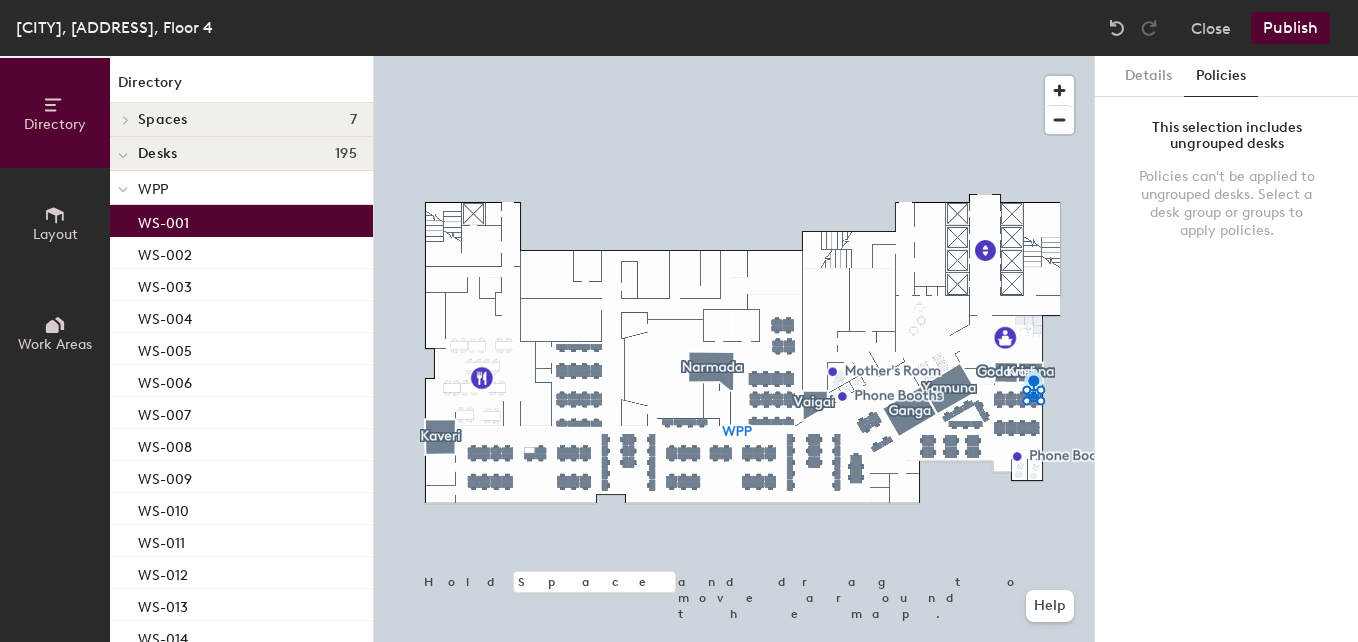 scroll, scrollTop: 0, scrollLeft: 0, axis: both 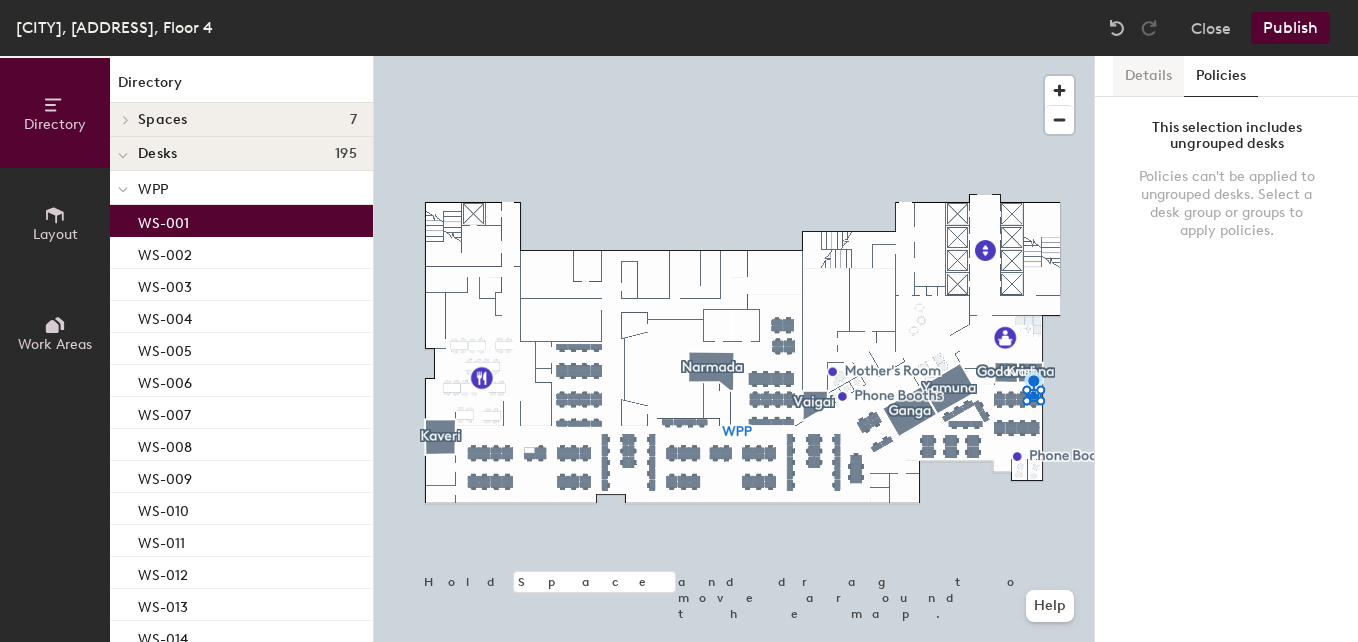 click on "Details" 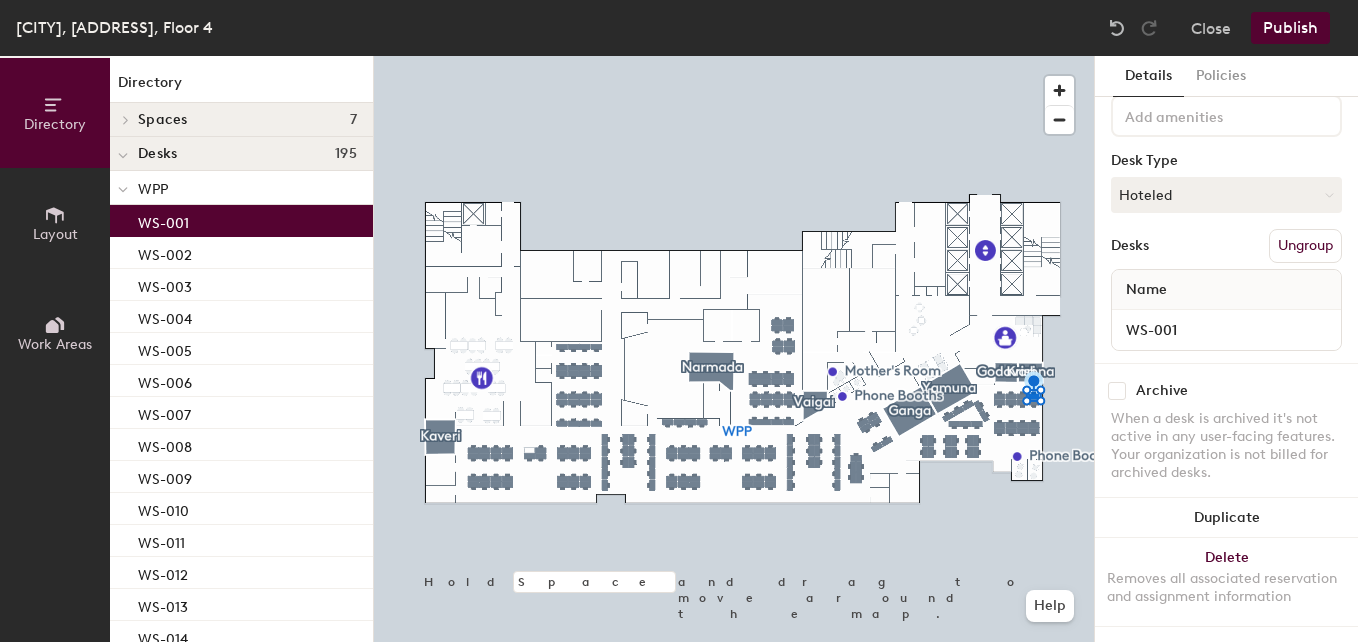 scroll, scrollTop: 117, scrollLeft: 0, axis: vertical 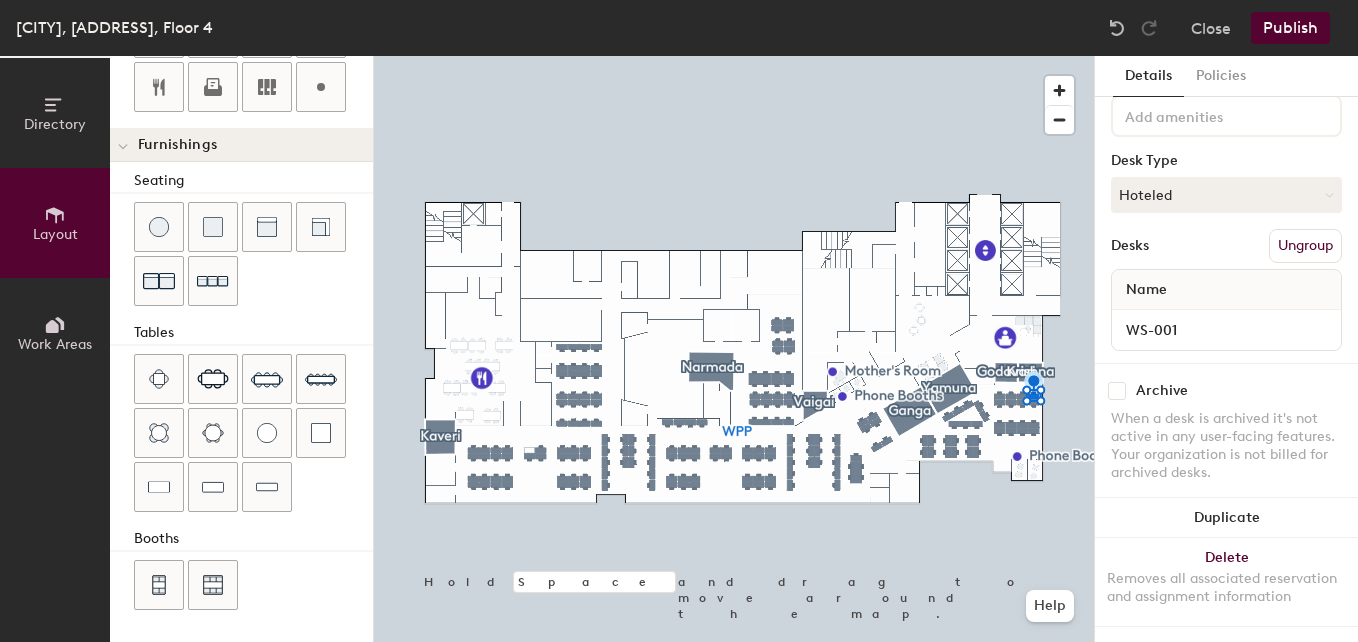 click on "Work Areas" 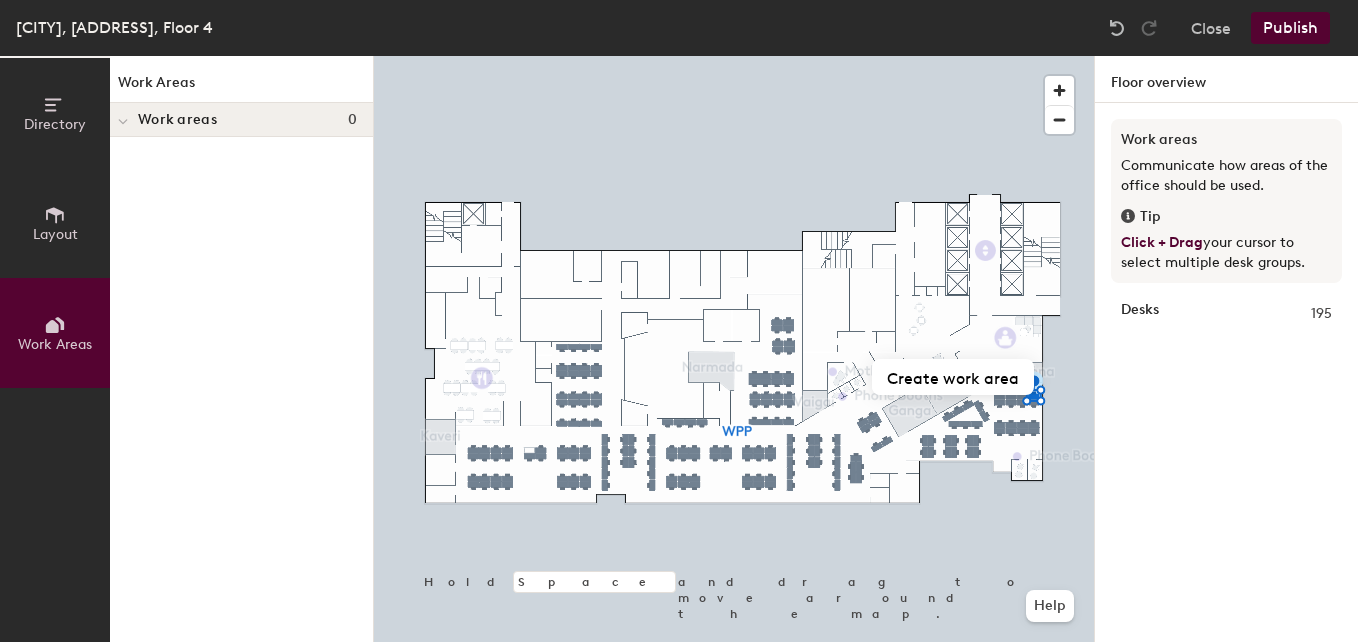click on "Directory" 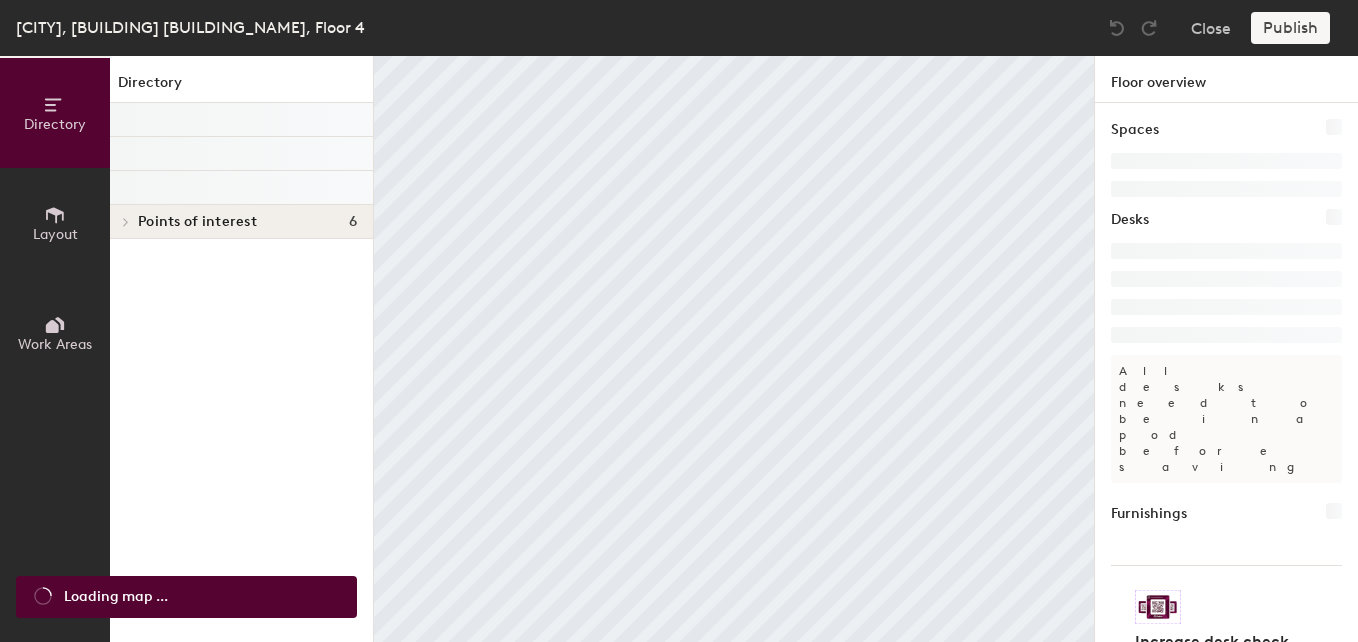 scroll, scrollTop: 0, scrollLeft: 0, axis: both 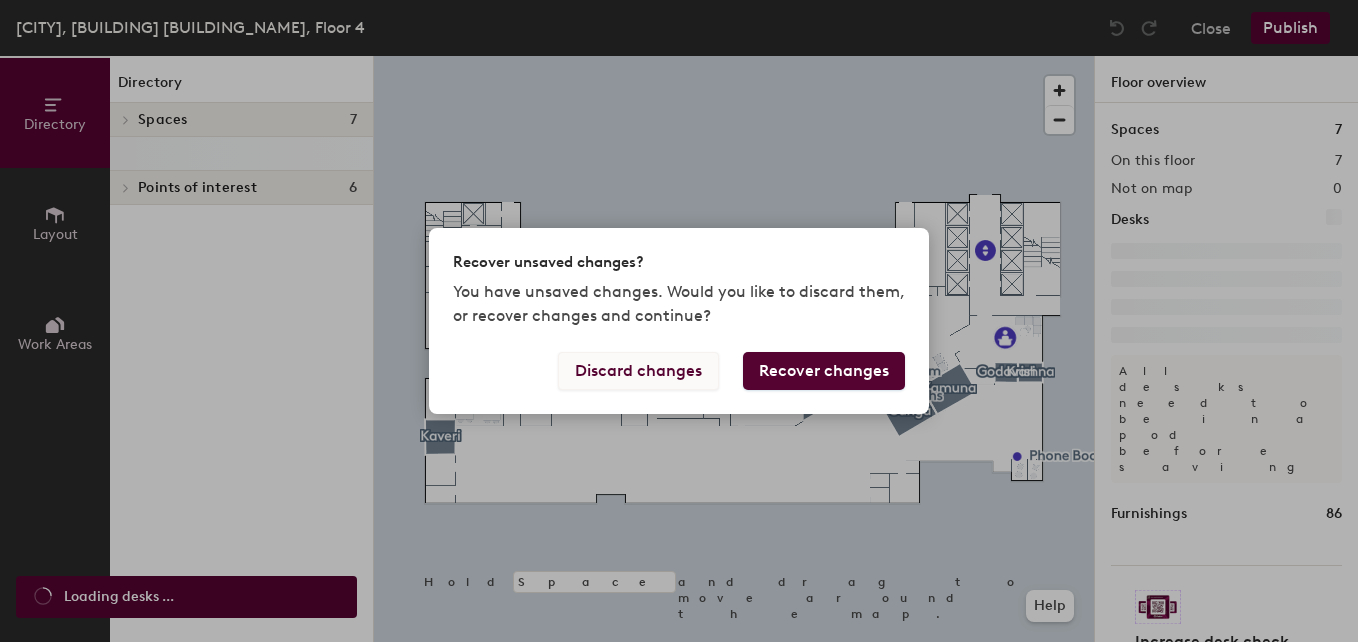 click on "Discard changes" at bounding box center [638, 371] 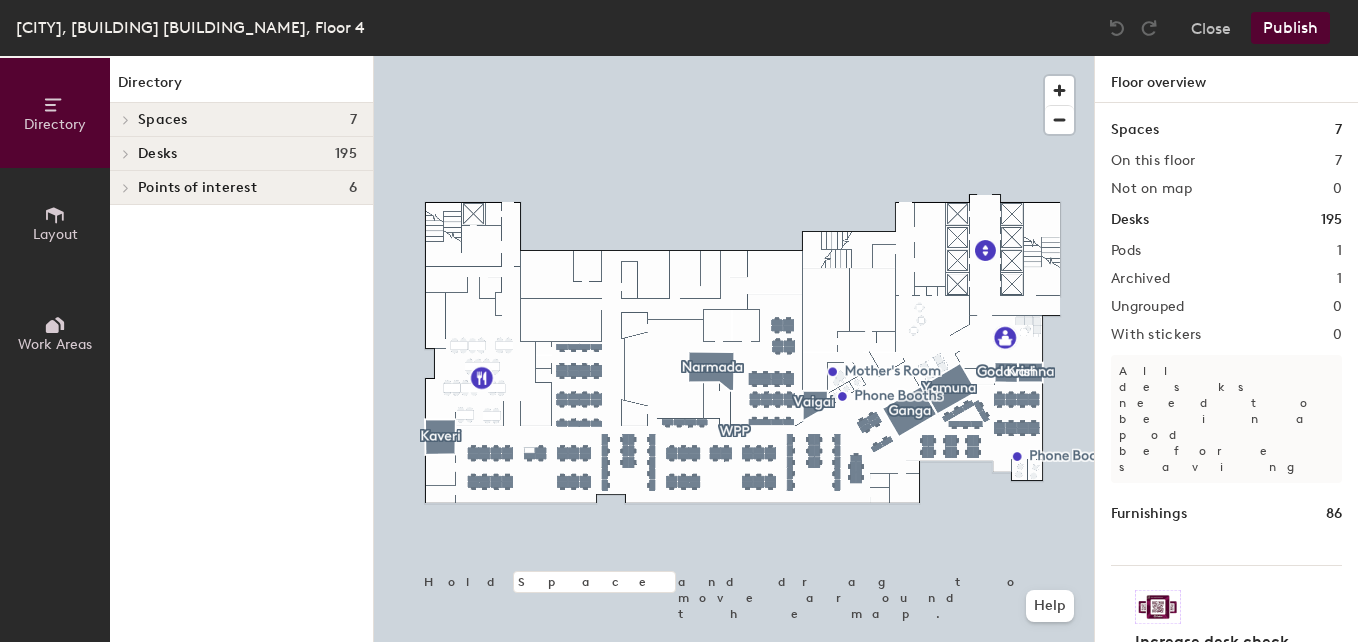 click on "Desks 195" 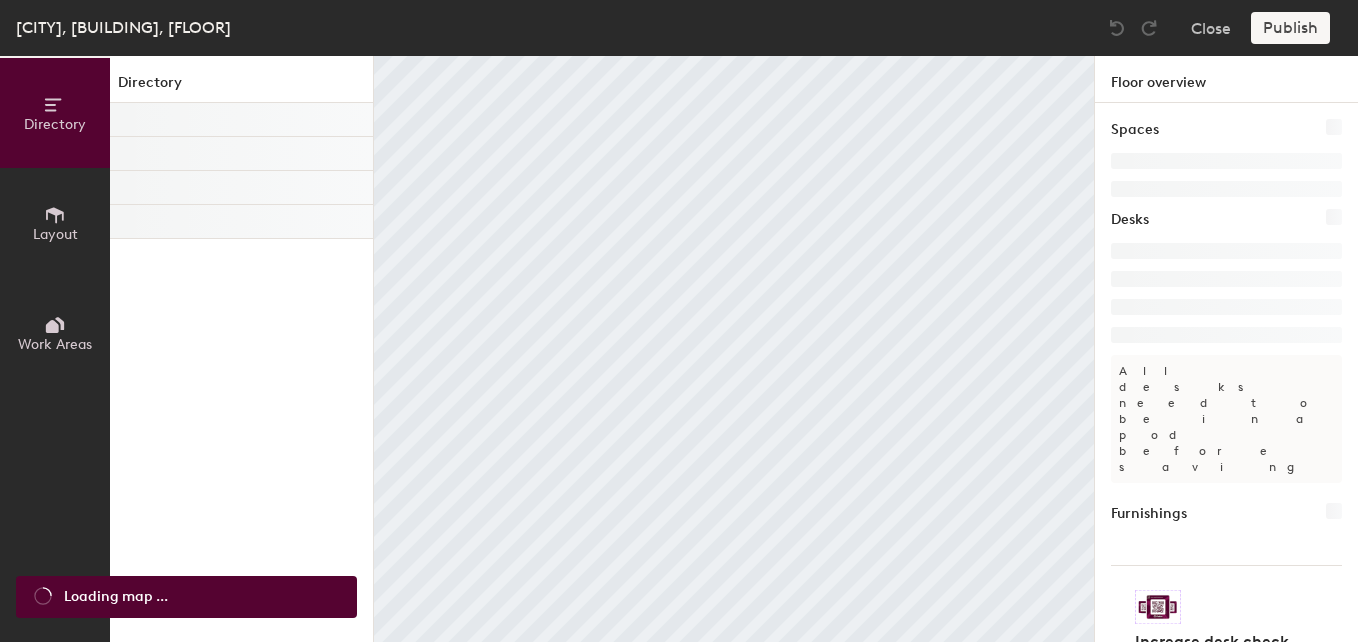 scroll, scrollTop: 0, scrollLeft: 0, axis: both 